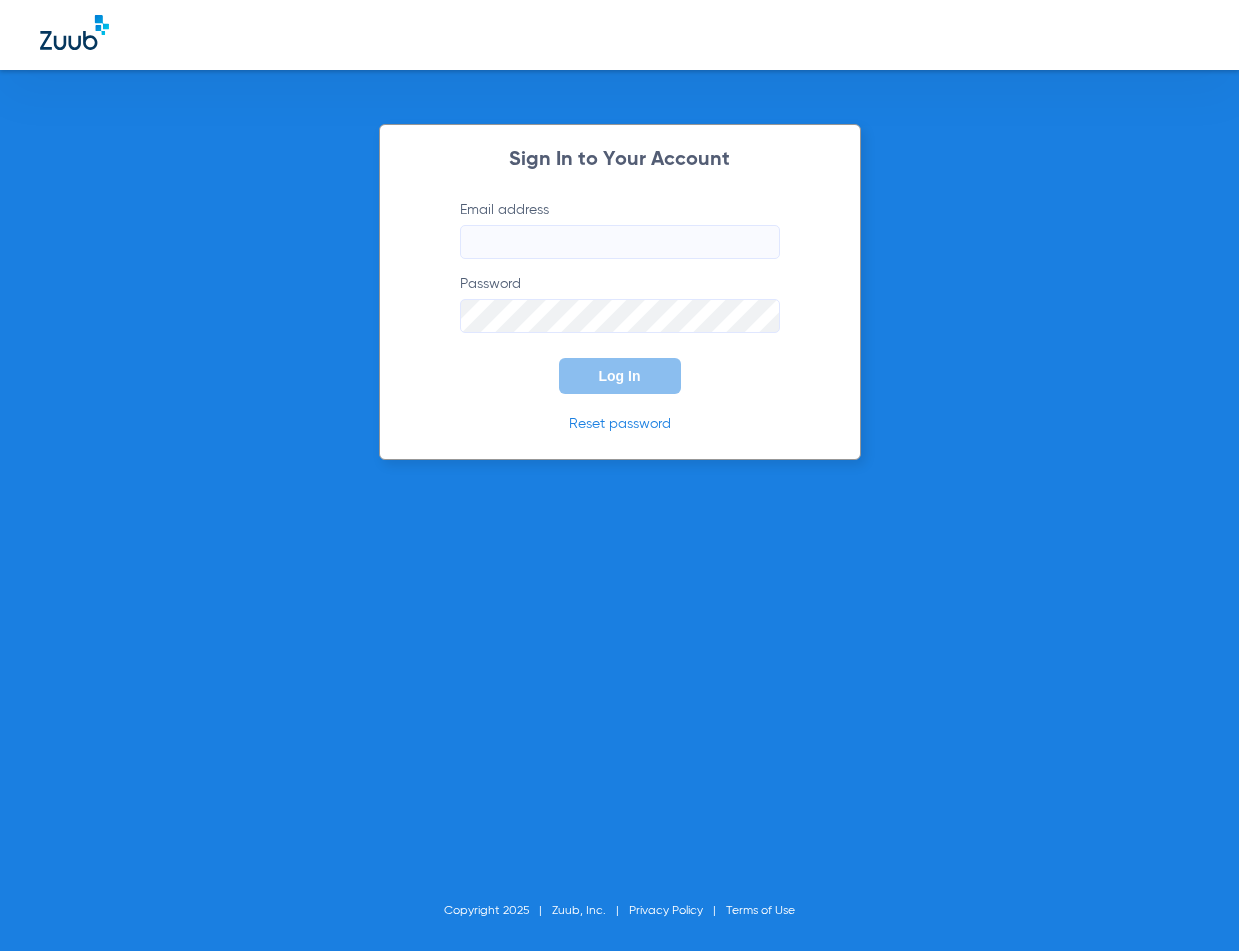 scroll, scrollTop: 0, scrollLeft: 0, axis: both 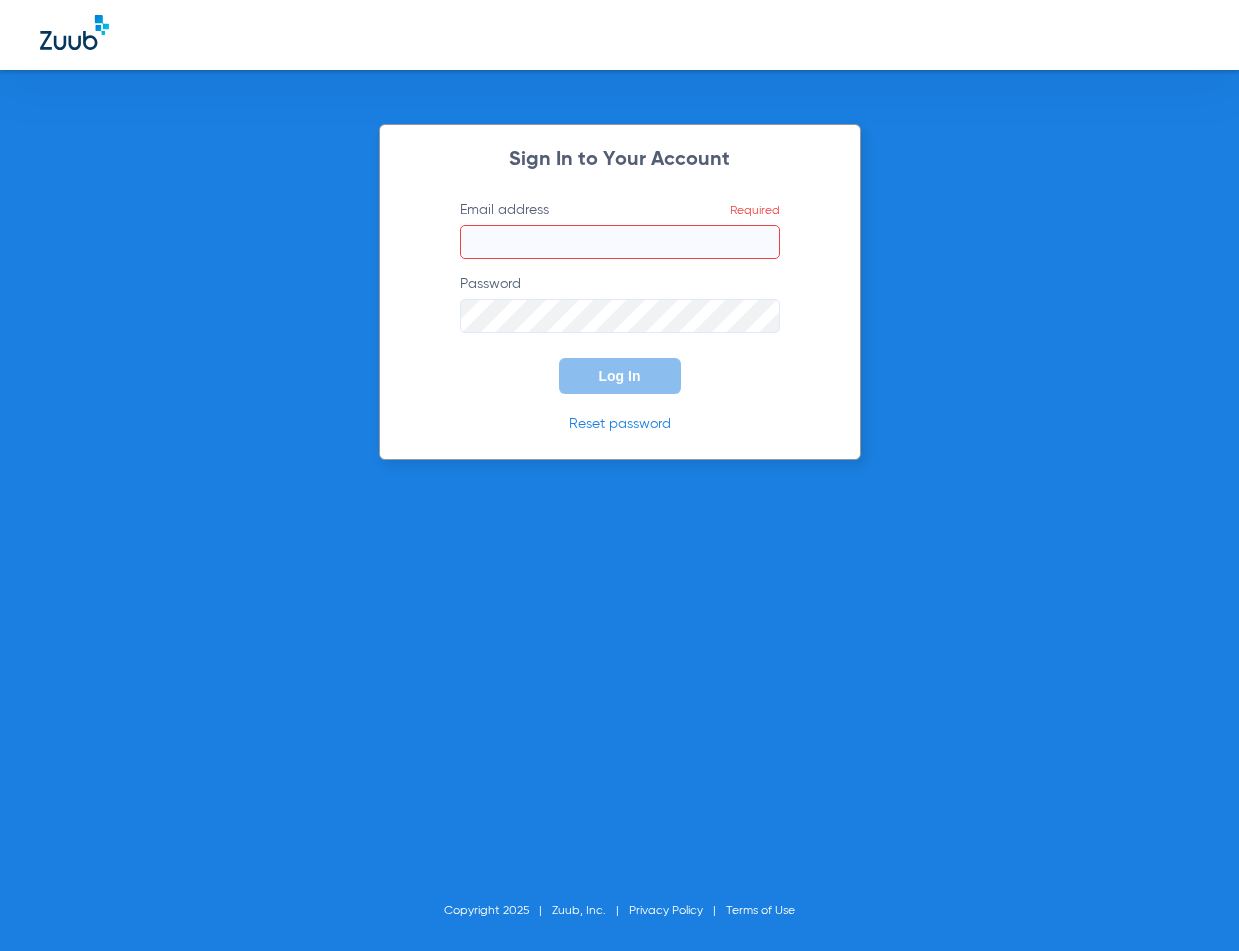 click on "Email address  Required" 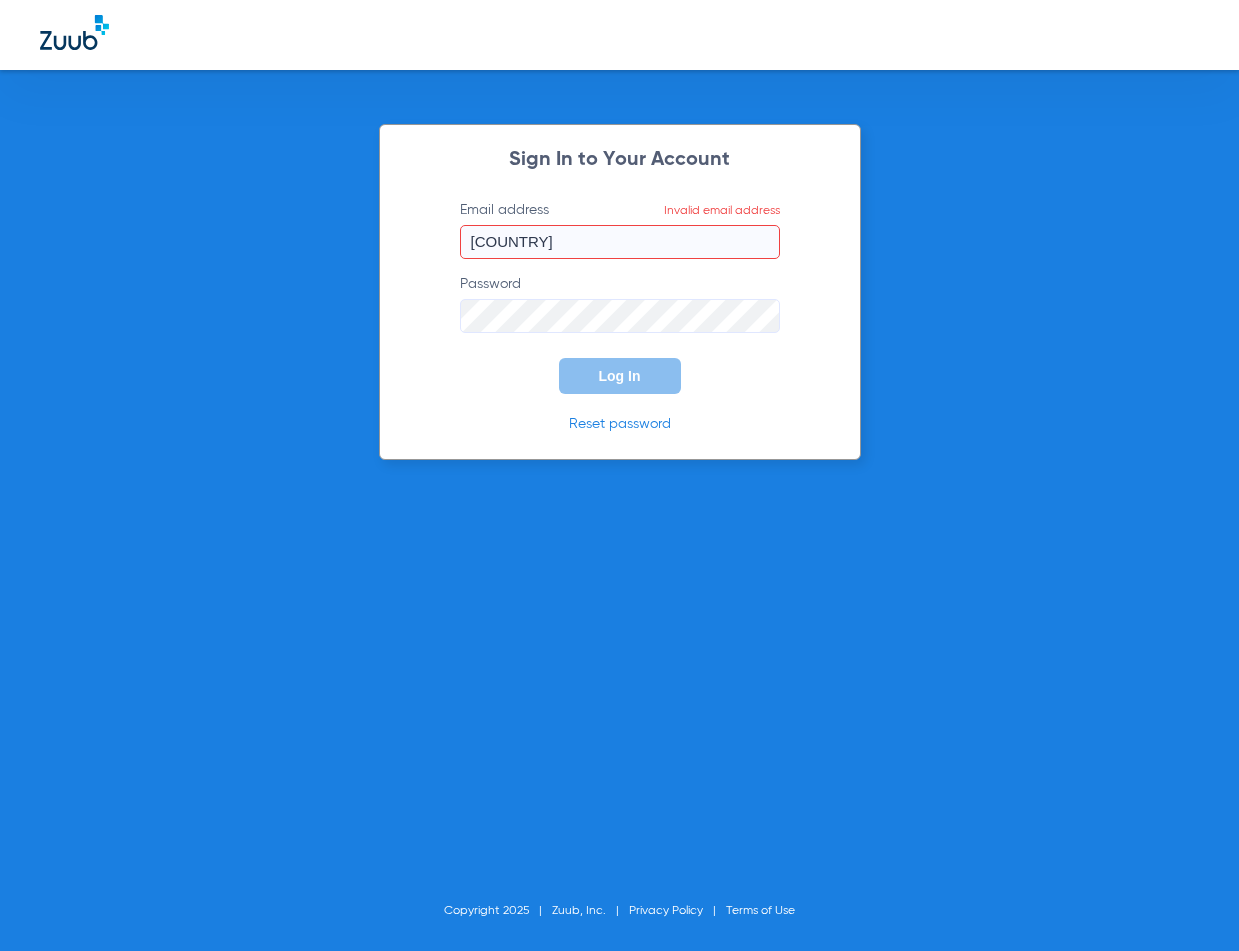 type on "A" 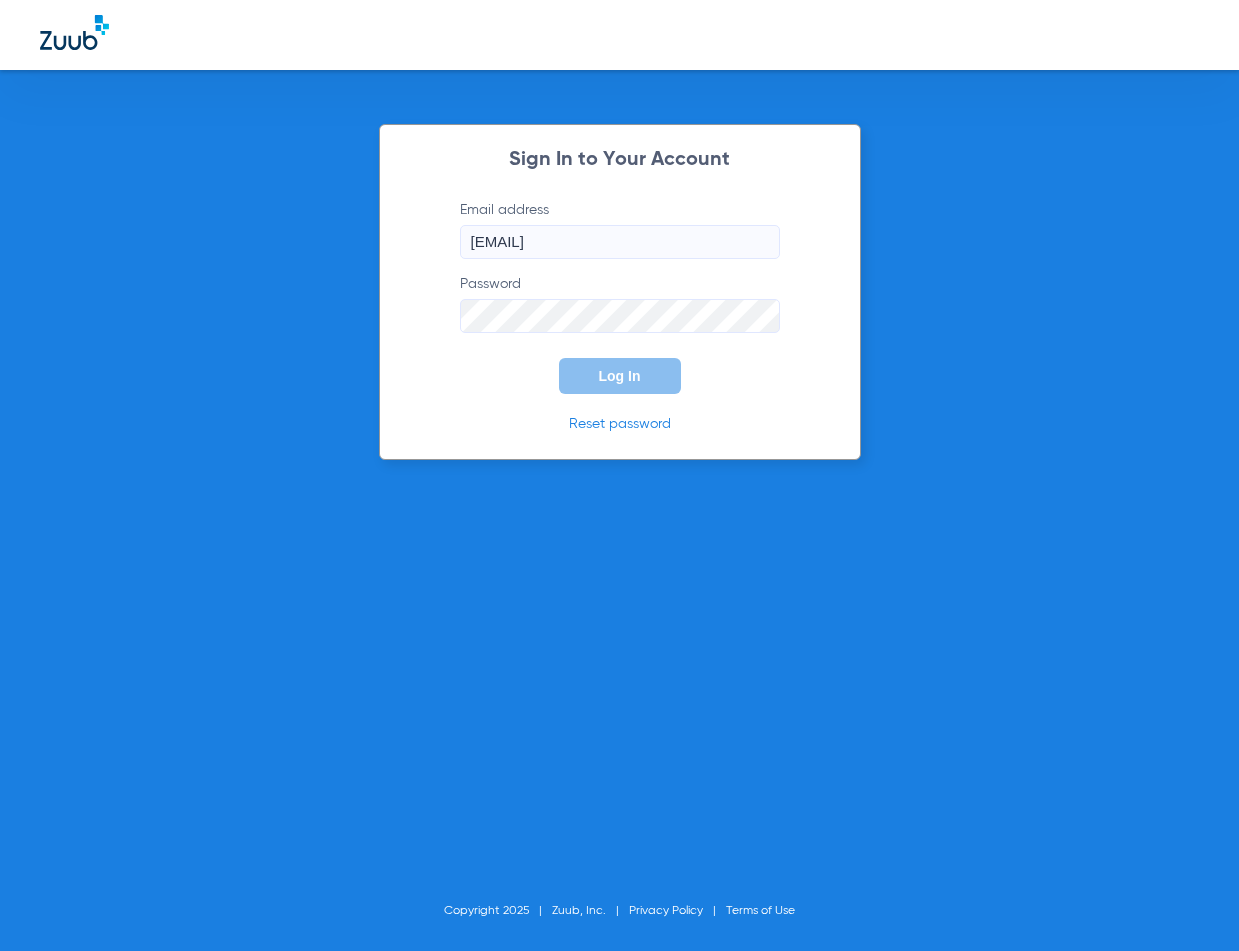 type on "[EMAIL]" 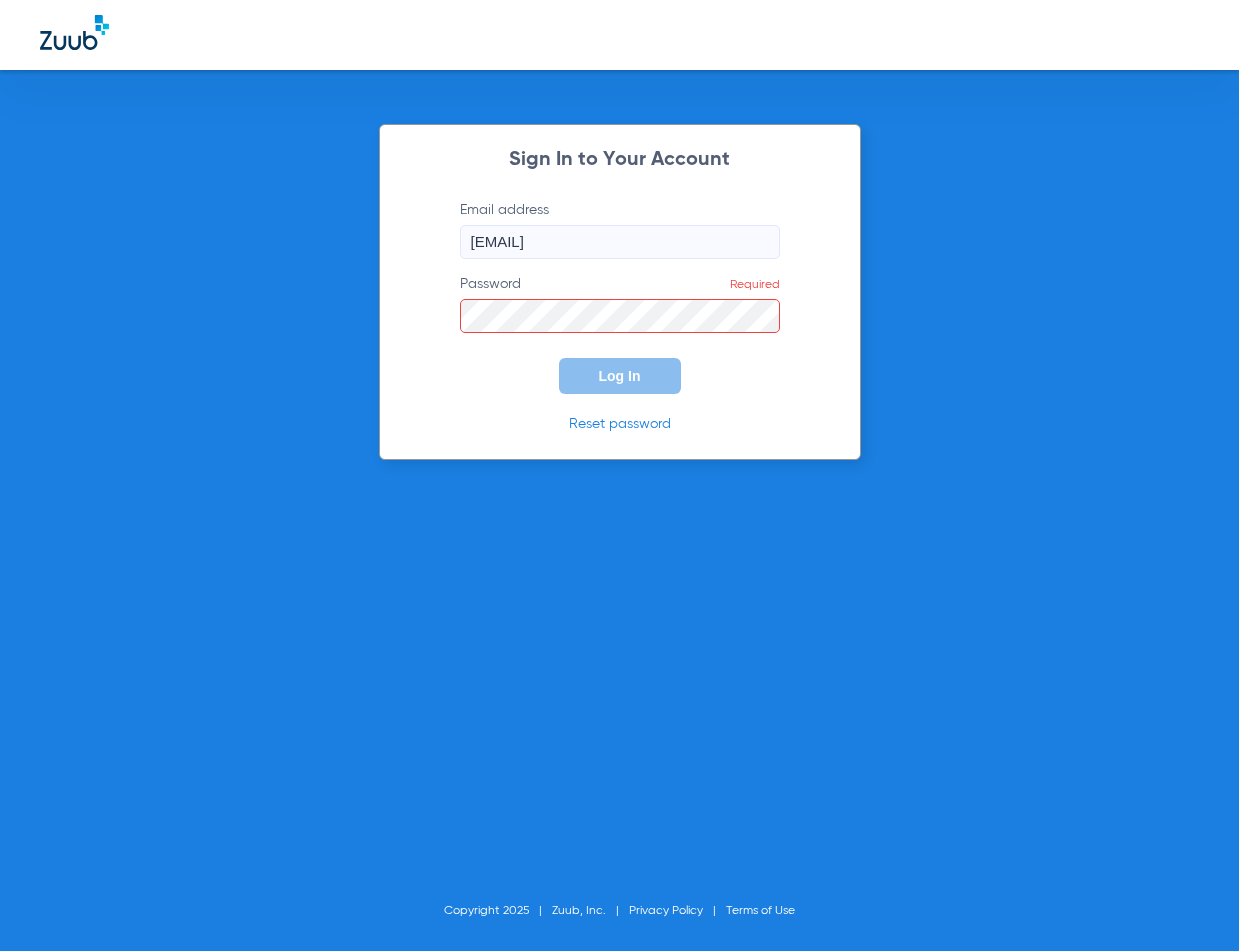 click on "Sign In to Your Account  Email address  [EMAIL]  Password  Required Log In Reset password Copyright 2025 Zuub, Inc. Privacy Policy Terms of Use" 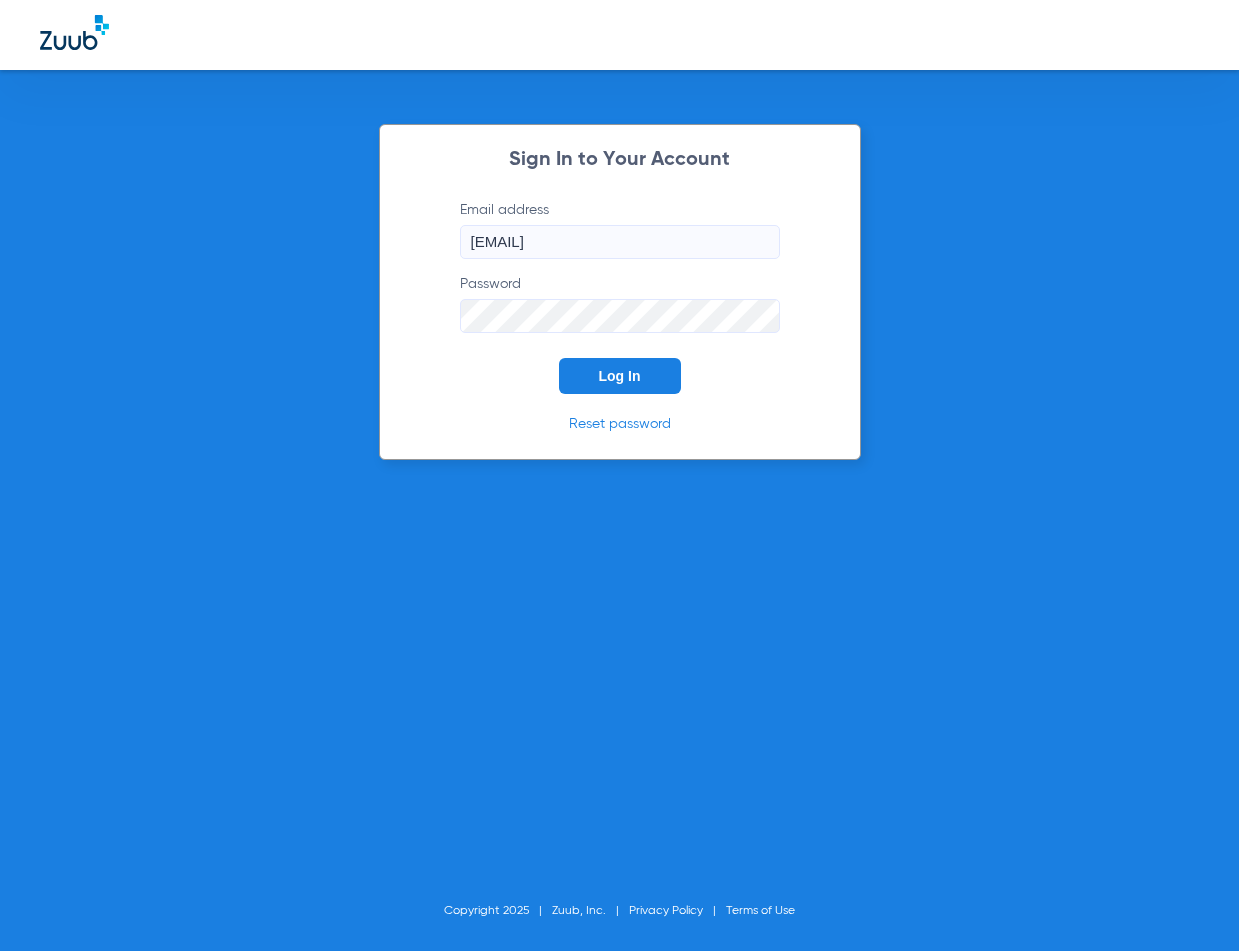 click on "Log In" 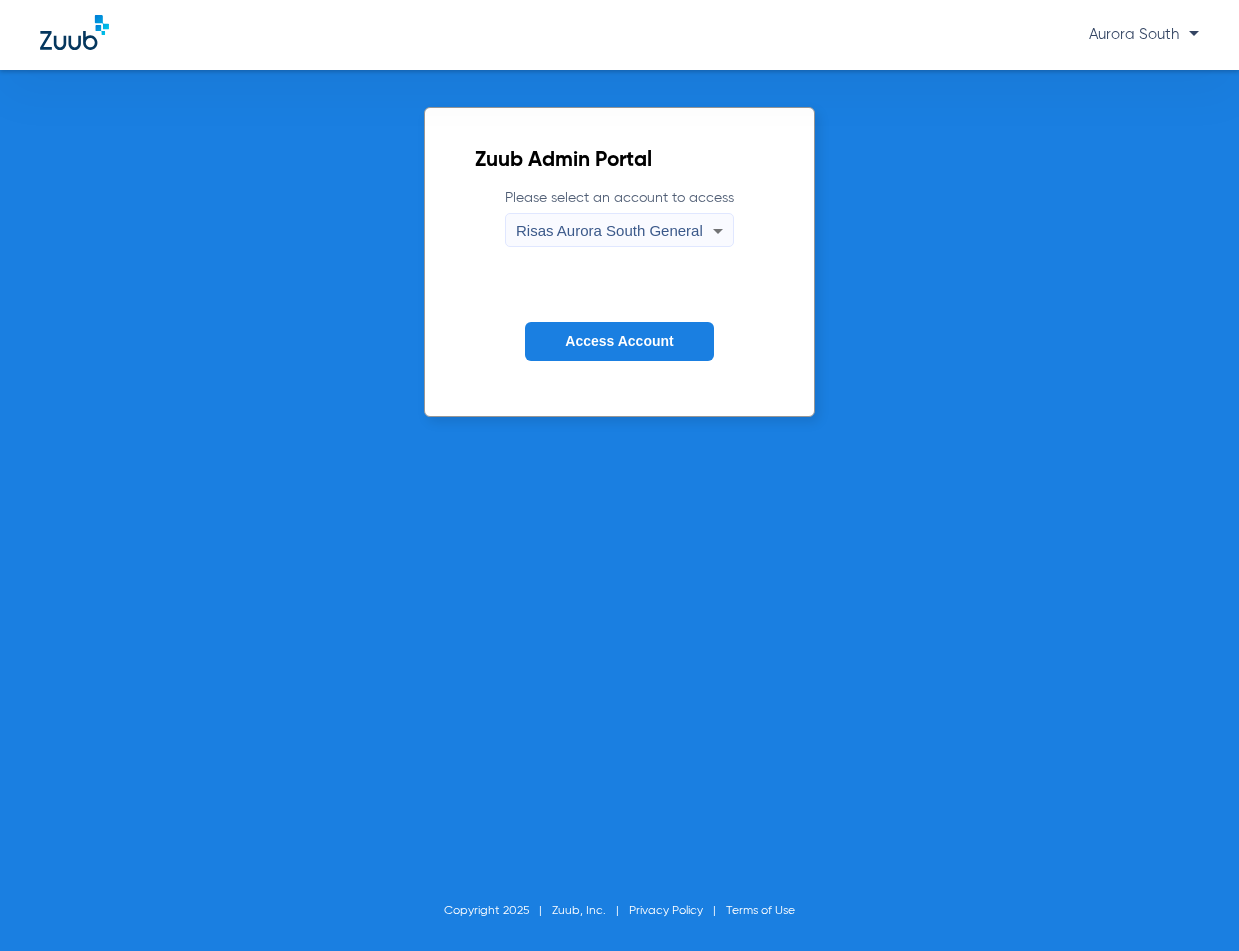 click on "Access Account" 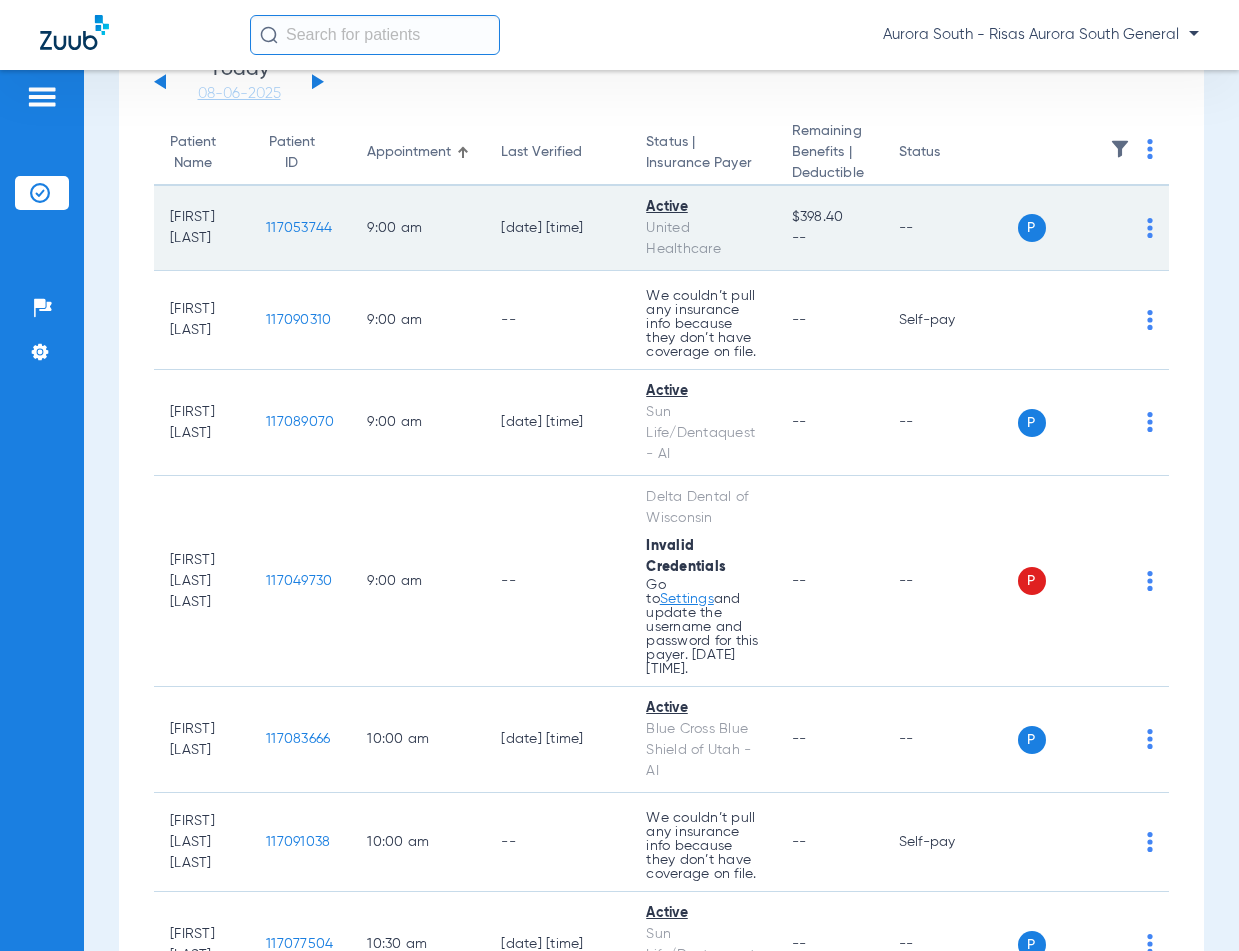 scroll, scrollTop: 0, scrollLeft: 0, axis: both 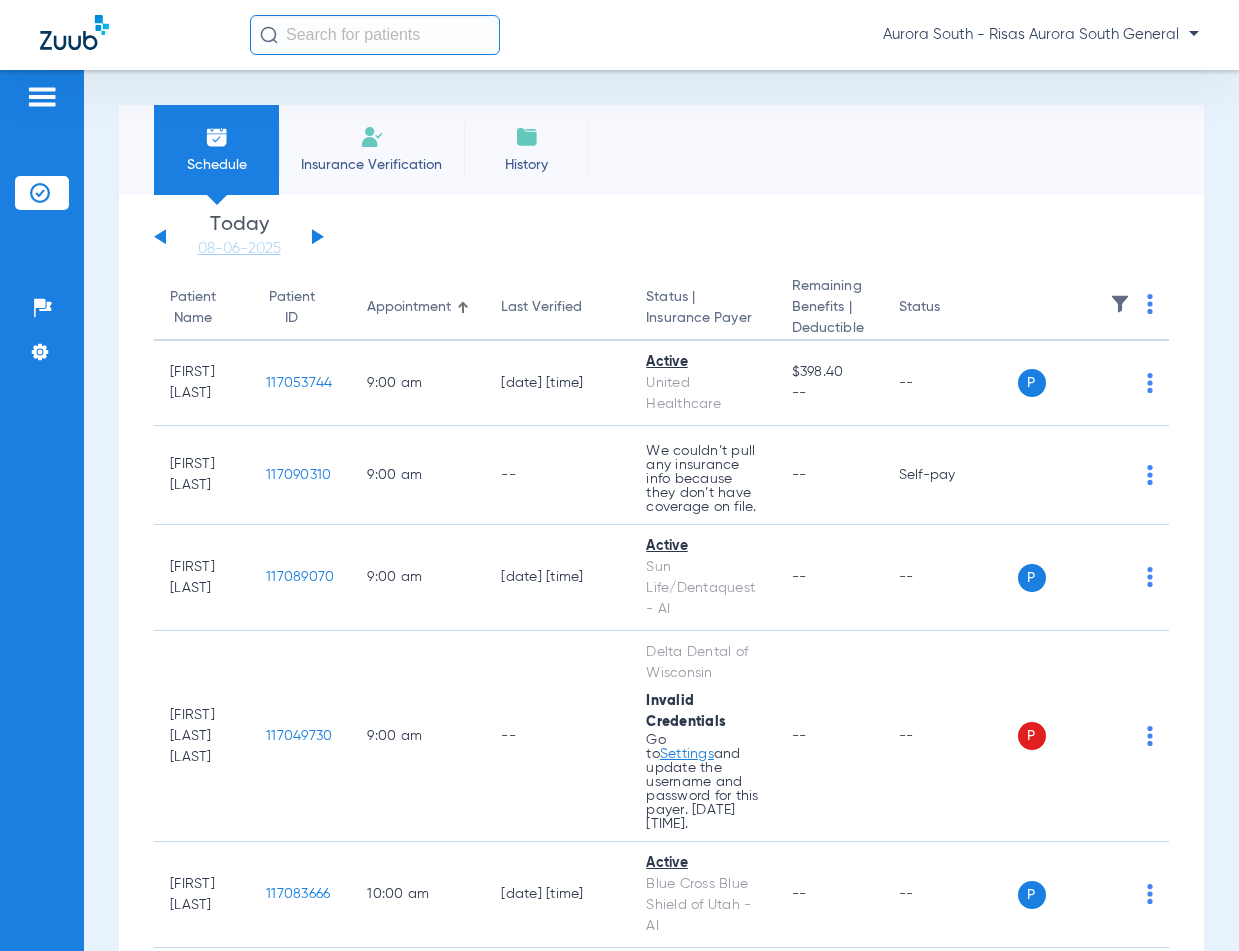 click on "Monday   06-02-2025   Tuesday   06-03-2025   Wednesday   06-04-2025   Thursday   06-05-2025   Friday   06-06-2025   Saturday   06-07-2025   Sunday   06-08-2025   Monday   06-09-2025   Tuesday   06-10-2025   Wednesday   06-11-2025   Thursday   06-12-2025   Friday   06-13-2025   Saturday   06-14-2025   Sunday   06-15-2025   Monday   06-16-2025   Tuesday   06-17-2025   Wednesday   06-18-2025   Thursday   06-19-2025   Friday   06-20-2025   Saturday   06-21-2025   Sunday   06-22-2025   Monday   06-23-2025   Tuesday   06-24-2025   Wednesday   06-25-2025   Thursday   06-26-2025   Friday   06-27-2025   Saturday   06-28-2025   Sunday   06-29-2025   Monday   06-30-2025   Tuesday   07-01-2025   Wednesday   07-02-2025   Thursday   07-03-2025   Friday   07-04-2025   Saturday   07-05-2025   Sunday   07-06-2025   Monday   07-07-2025   Tuesday   07-08-2025   Wednesday   07-09-2025   Thursday   07-10-2025   Friday   07-11-2025   Saturday   07-12-2025   Sunday   07-13-2025   Monday   07-14-2025   Tuesday   07-15-2025   Today" 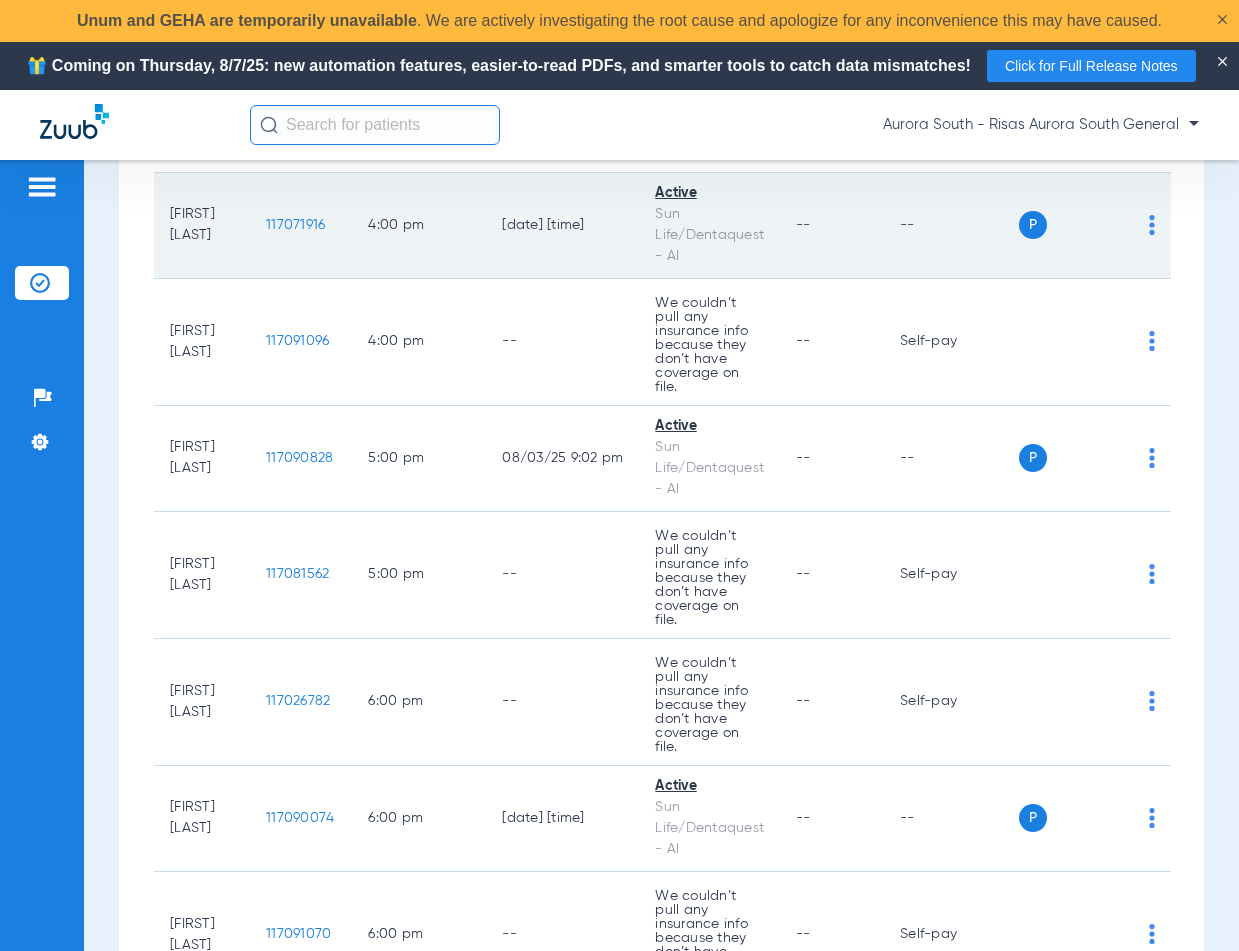 scroll, scrollTop: 2300, scrollLeft: 0, axis: vertical 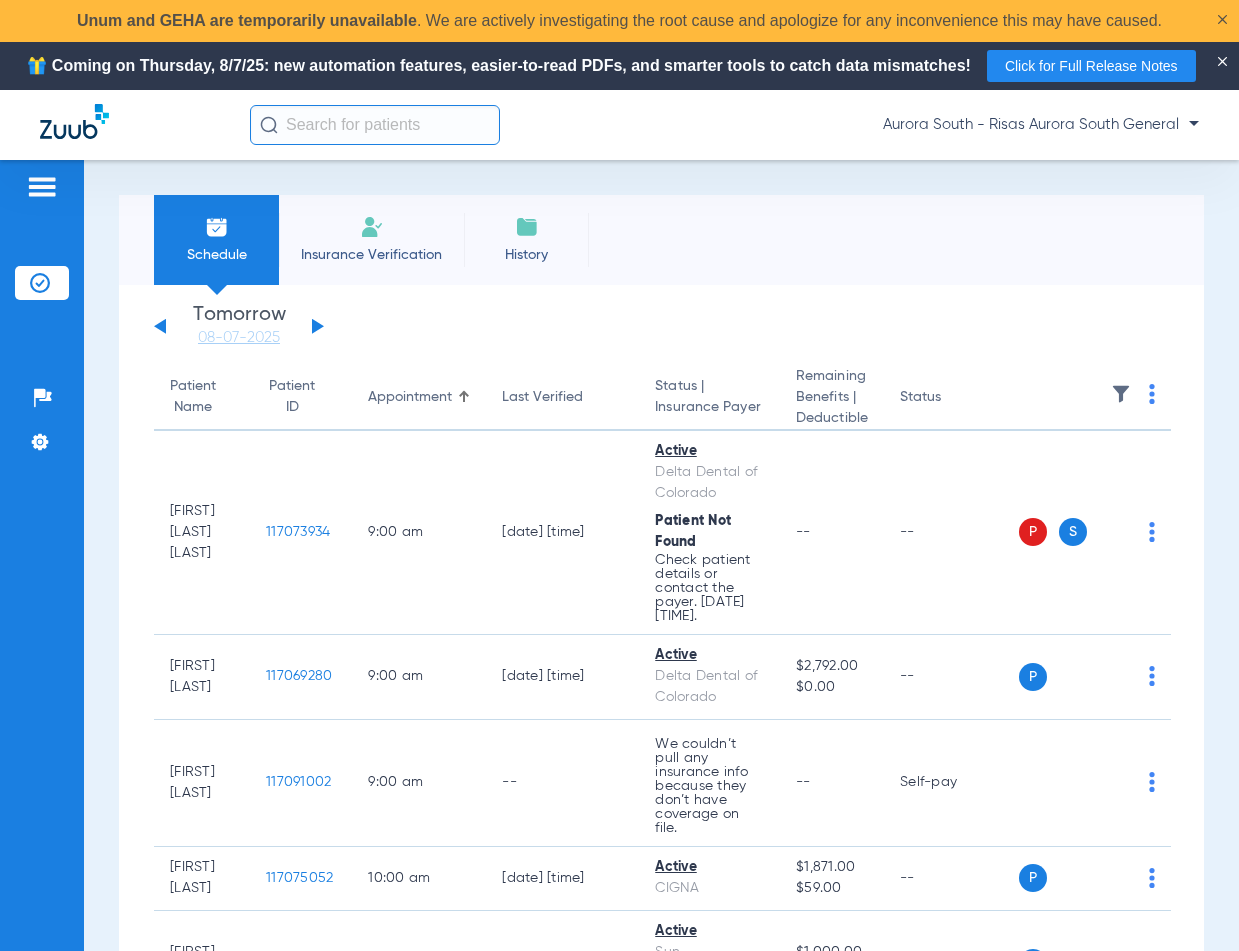 drag, startPoint x: 165, startPoint y: 330, endPoint x: 178, endPoint y: 327, distance: 13.341664 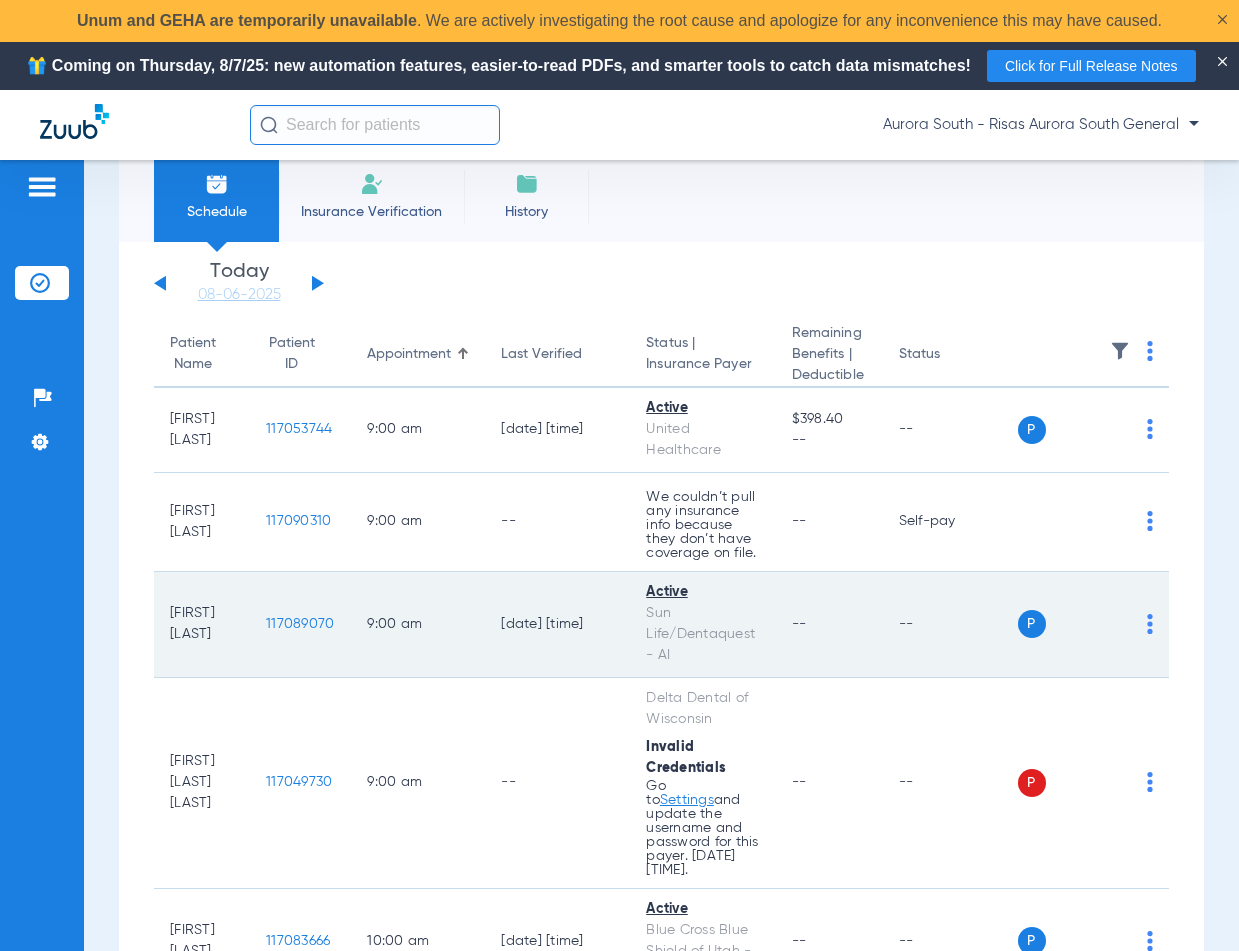 scroll, scrollTop: 0, scrollLeft: 0, axis: both 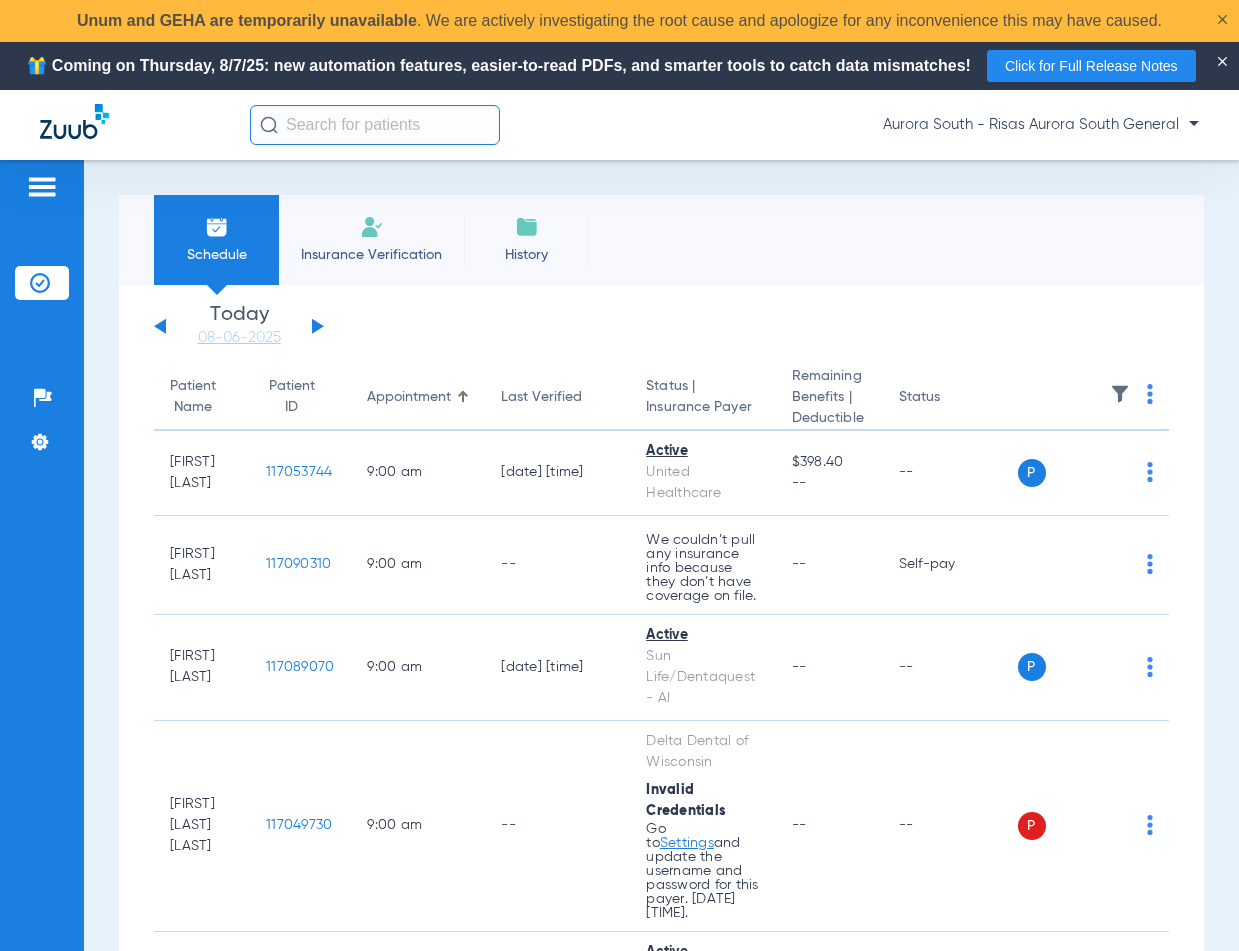 click on "Monday   06-02-2025   Tuesday   06-03-2025   Wednesday   06-04-2025   Thursday   06-05-2025   Friday   06-06-2025   Saturday   06-07-2025   Sunday   06-08-2025   Monday   06-09-2025   Tuesday   06-10-2025   Wednesday   06-11-2025   Thursday   06-12-2025   Friday   06-13-2025   Saturday   06-14-2025   Sunday   06-15-2025   Monday   06-16-2025   Tuesday   06-17-2025   Wednesday   06-18-2025   Thursday   06-19-2025   Friday   06-20-2025   Saturday   06-21-2025   Sunday   06-22-2025   Monday   06-23-2025   Tuesday   06-24-2025   Wednesday   06-25-2025   Thursday   06-26-2025   Friday   06-27-2025   Saturday   06-28-2025   Sunday   06-29-2025   Monday   06-30-2025   Tuesday   07-01-2025   Wednesday   07-02-2025   Thursday   07-03-2025   Friday   07-04-2025   Saturday   07-05-2025   Sunday   07-06-2025   Monday   07-07-2025   Tuesday   07-08-2025   Wednesday   07-09-2025   Thursday   07-10-2025   Friday   07-11-2025   Saturday   07-12-2025   Sunday   07-13-2025   Monday   07-14-2025   Tuesday   07-15-2025   Today" 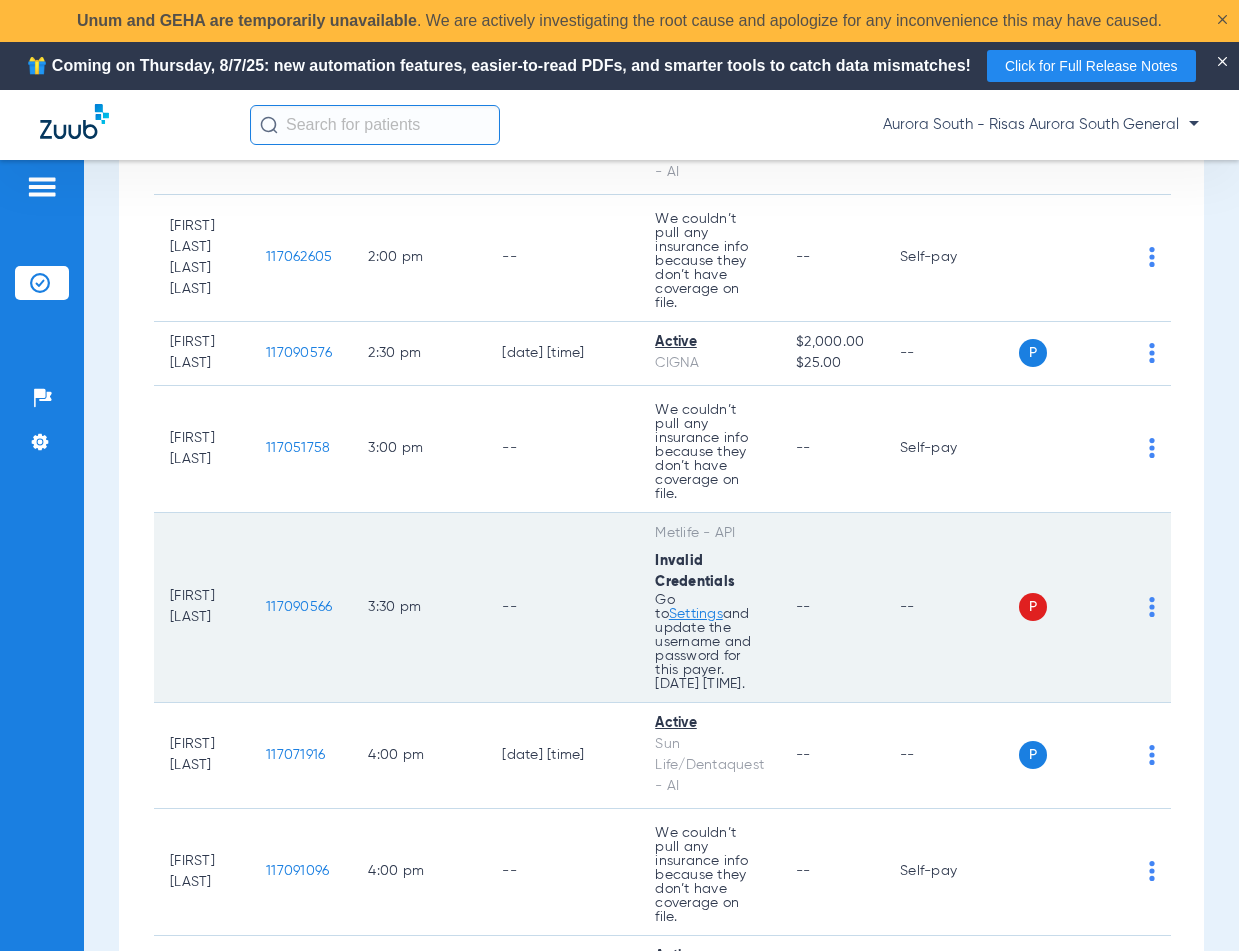 scroll, scrollTop: 1600, scrollLeft: 0, axis: vertical 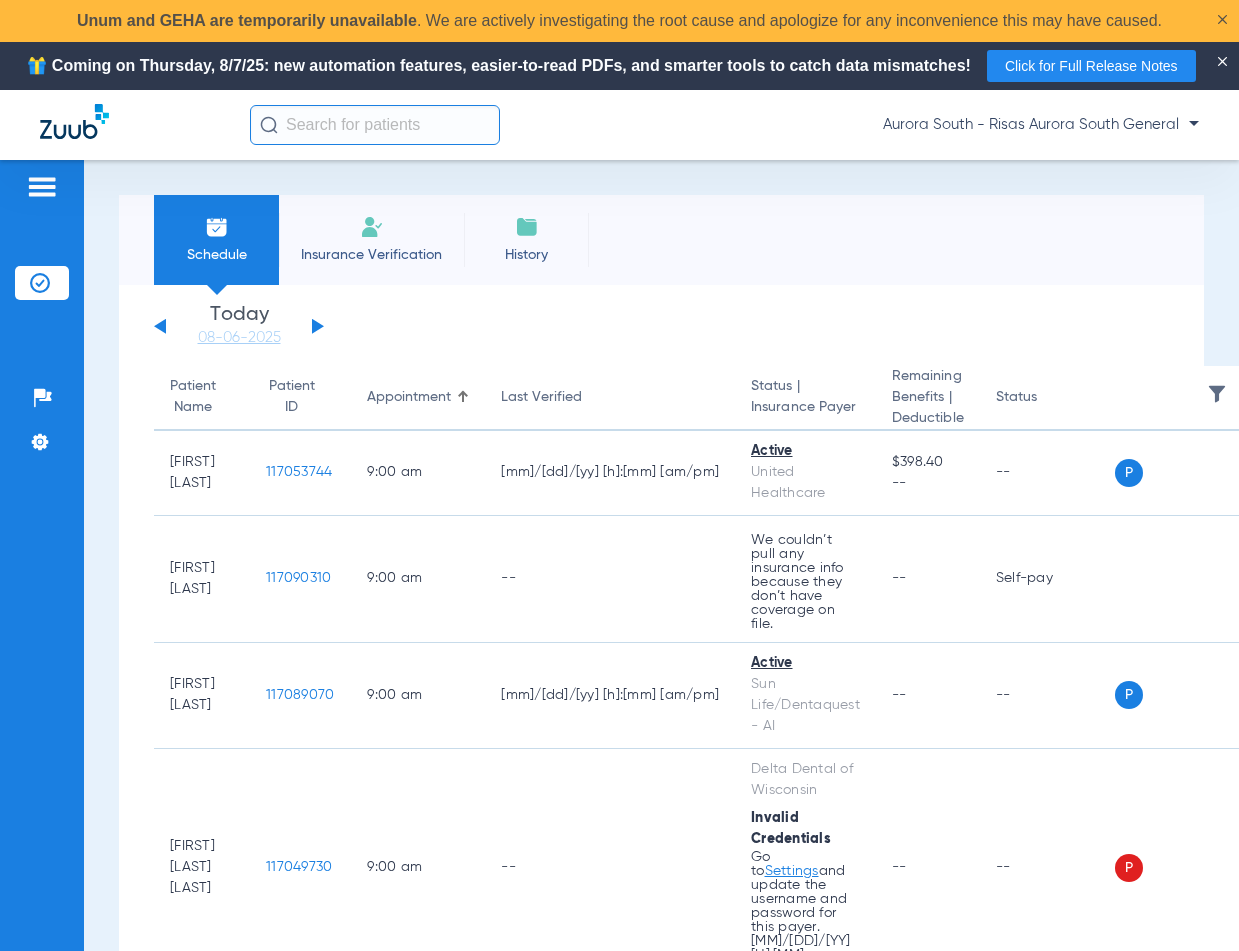 click on "Monday   06-02-2025   Tuesday   06-03-2025   Wednesday   06-04-2025   Thursday   06-05-2025   Friday   06-06-2025   Saturday   06-07-2025   Sunday   06-08-2025   Monday   06-09-2025   Tuesday   06-10-2025   Wednesday   06-11-2025   Thursday   06-12-2025   Friday   06-13-2025   Saturday   06-14-2025   Sunday   06-15-2025   Monday   06-16-2025   Tuesday   06-17-2025   Wednesday   06-18-2025   Thursday   06-19-2025   Friday   06-20-2025   Saturday   06-21-2025   Sunday   06-22-2025   Monday   06-23-2025   Tuesday   06-24-2025   Wednesday   06-25-2025   Thursday   06-26-2025   Friday   06-27-2025   Saturday   06-28-2025   Sunday   06-29-2025   Monday   06-30-2025   Tuesday   07-01-2025   Wednesday   07-02-2025   Thursday   07-03-2025   Friday   07-04-2025   Saturday   07-05-2025   Sunday   07-06-2025   Monday   07-07-2025   Tuesday   07-08-2025   Wednesday   07-09-2025   Thursday   07-10-2025   Friday   07-11-2025   Saturday   07-12-2025   Sunday   07-13-2025   Monday   07-14-2025   Tuesday   07-15-2025   Today" 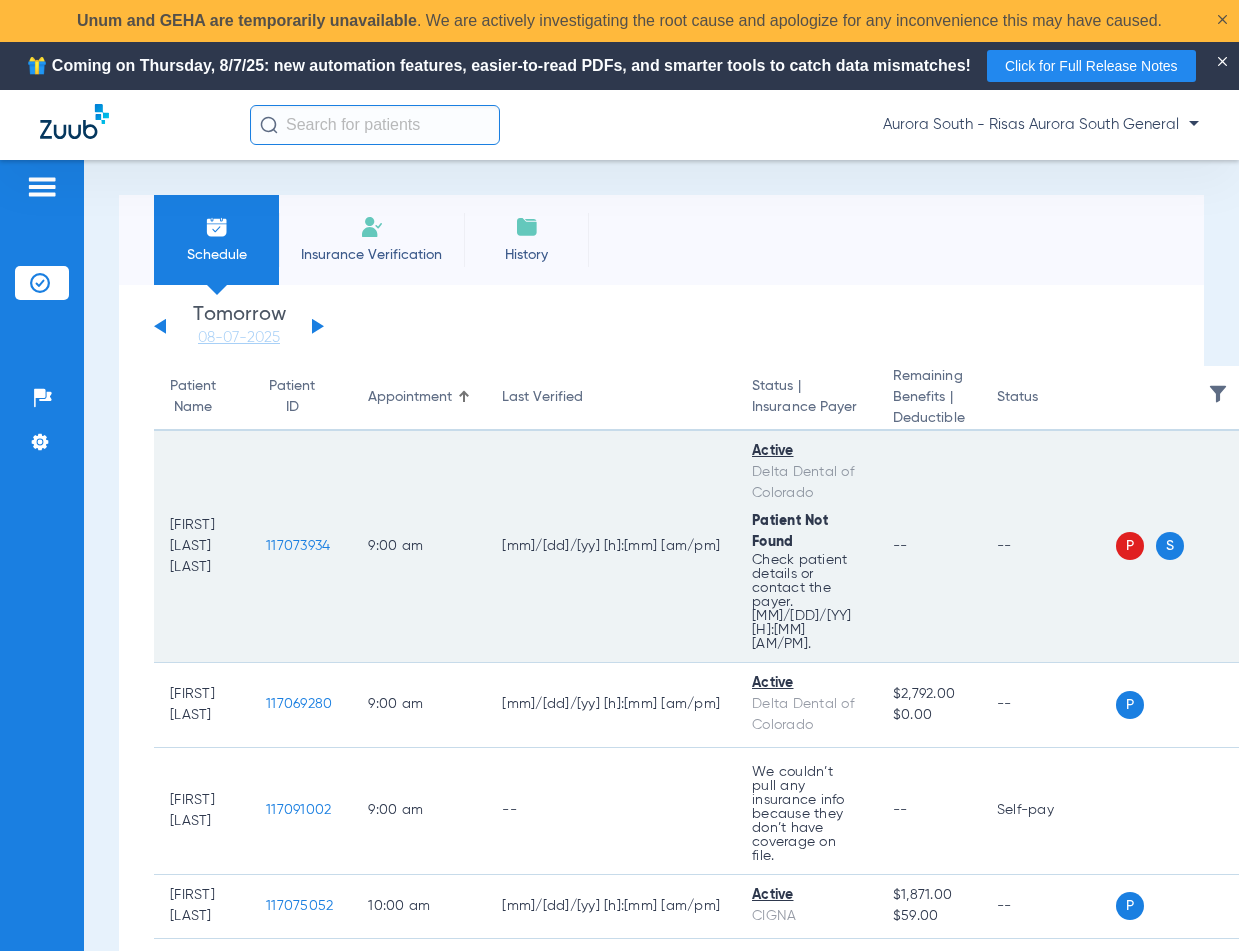 click on "117073934" 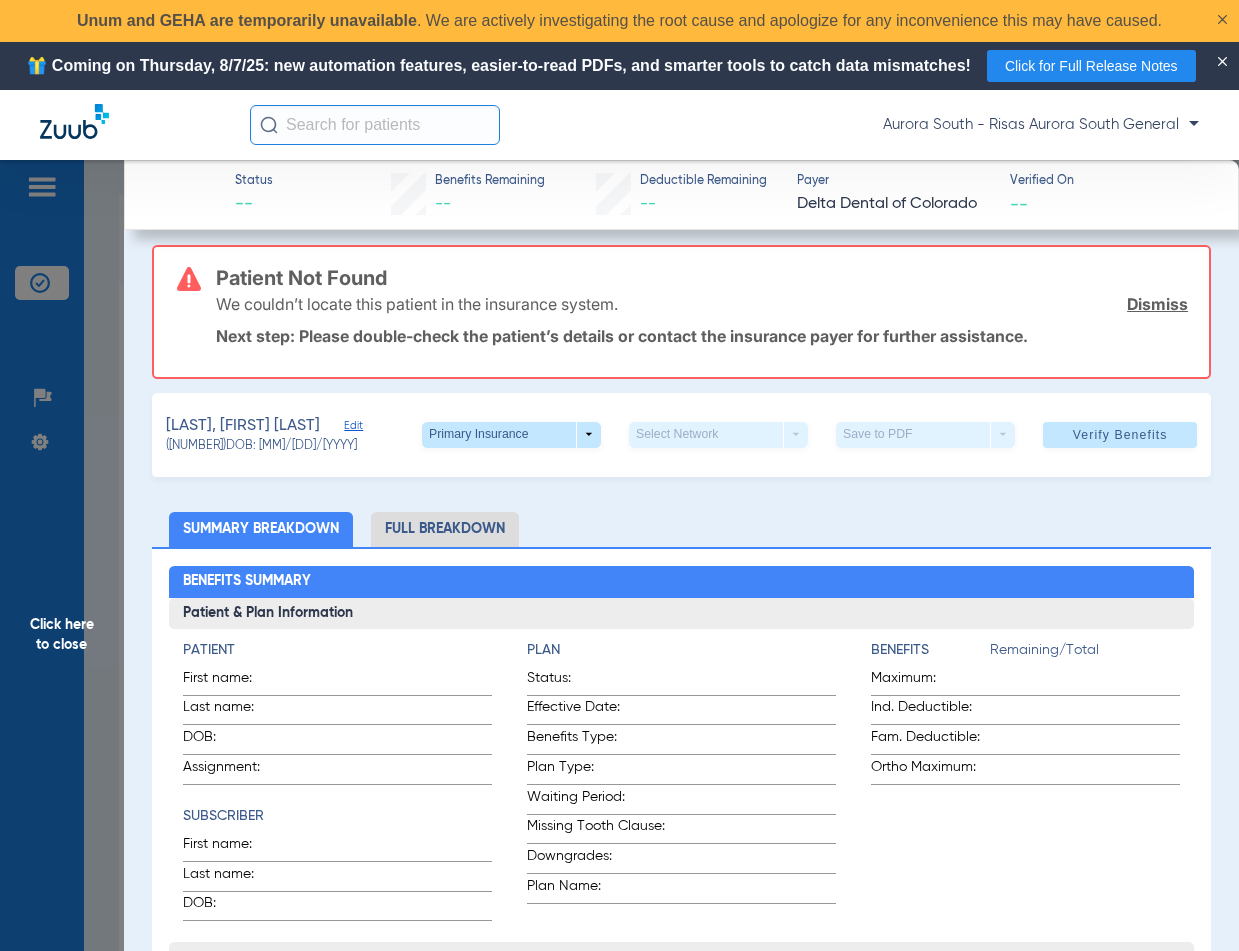 scroll, scrollTop: 0, scrollLeft: 0, axis: both 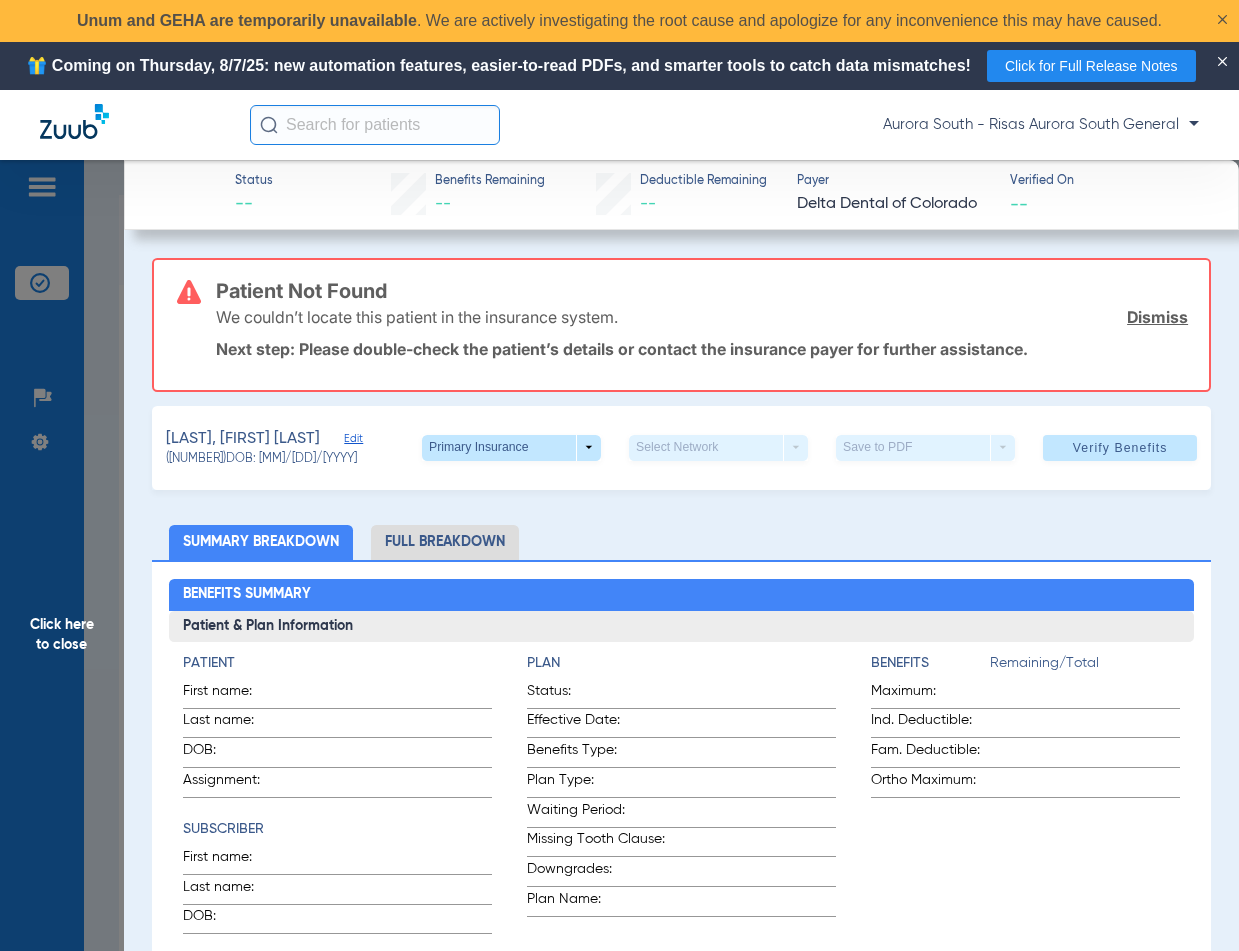 click on "Dismiss" 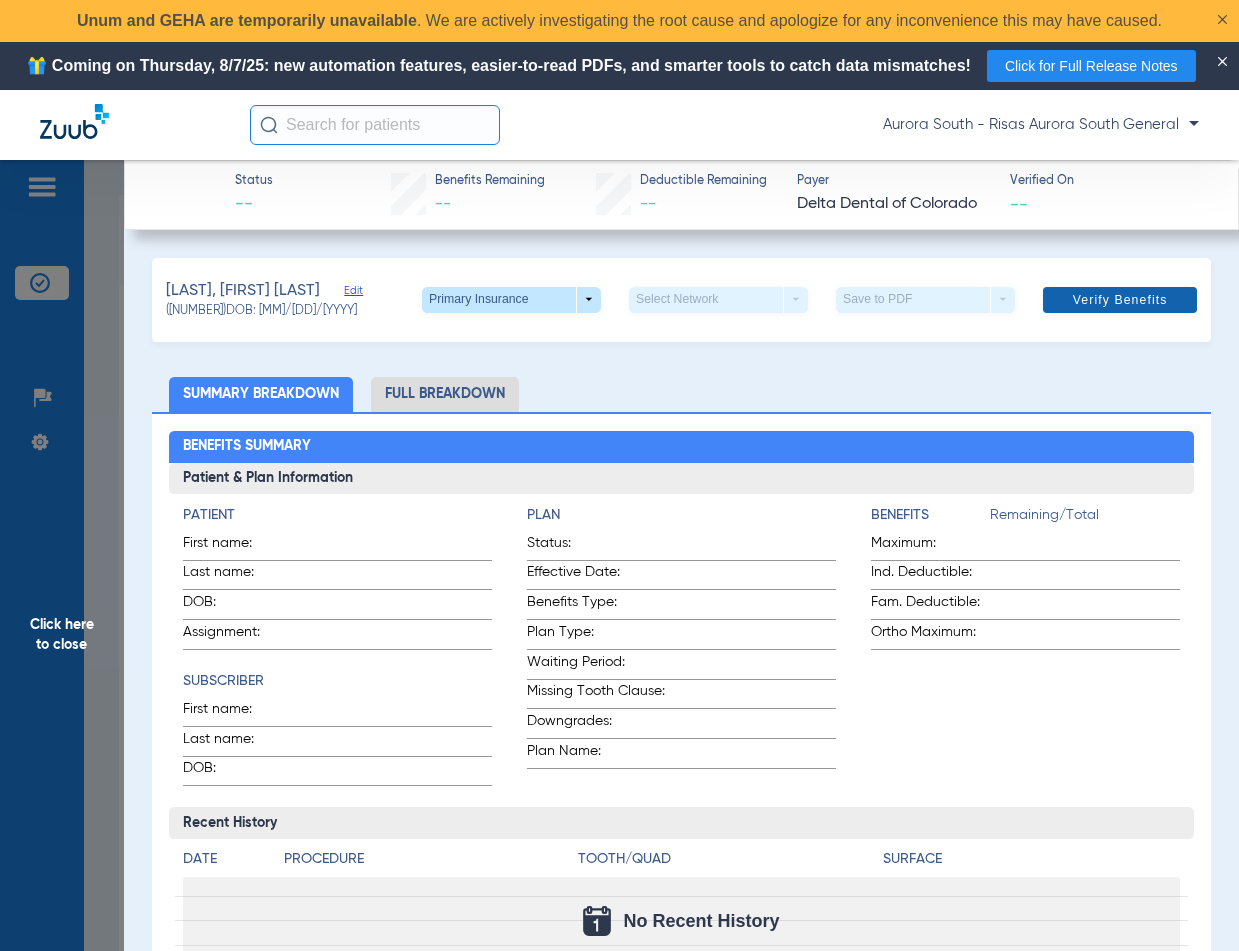 click 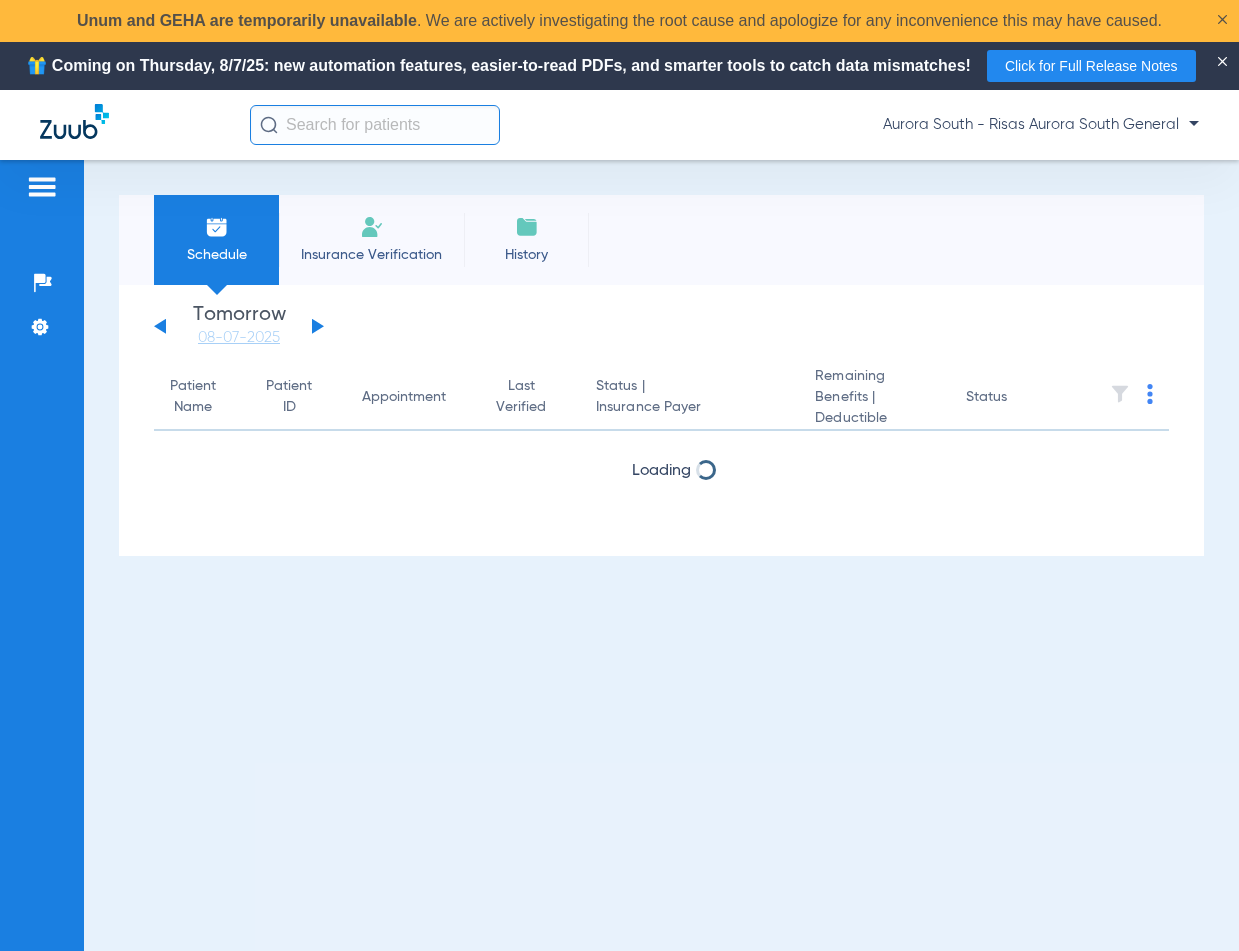 scroll, scrollTop: 0, scrollLeft: 0, axis: both 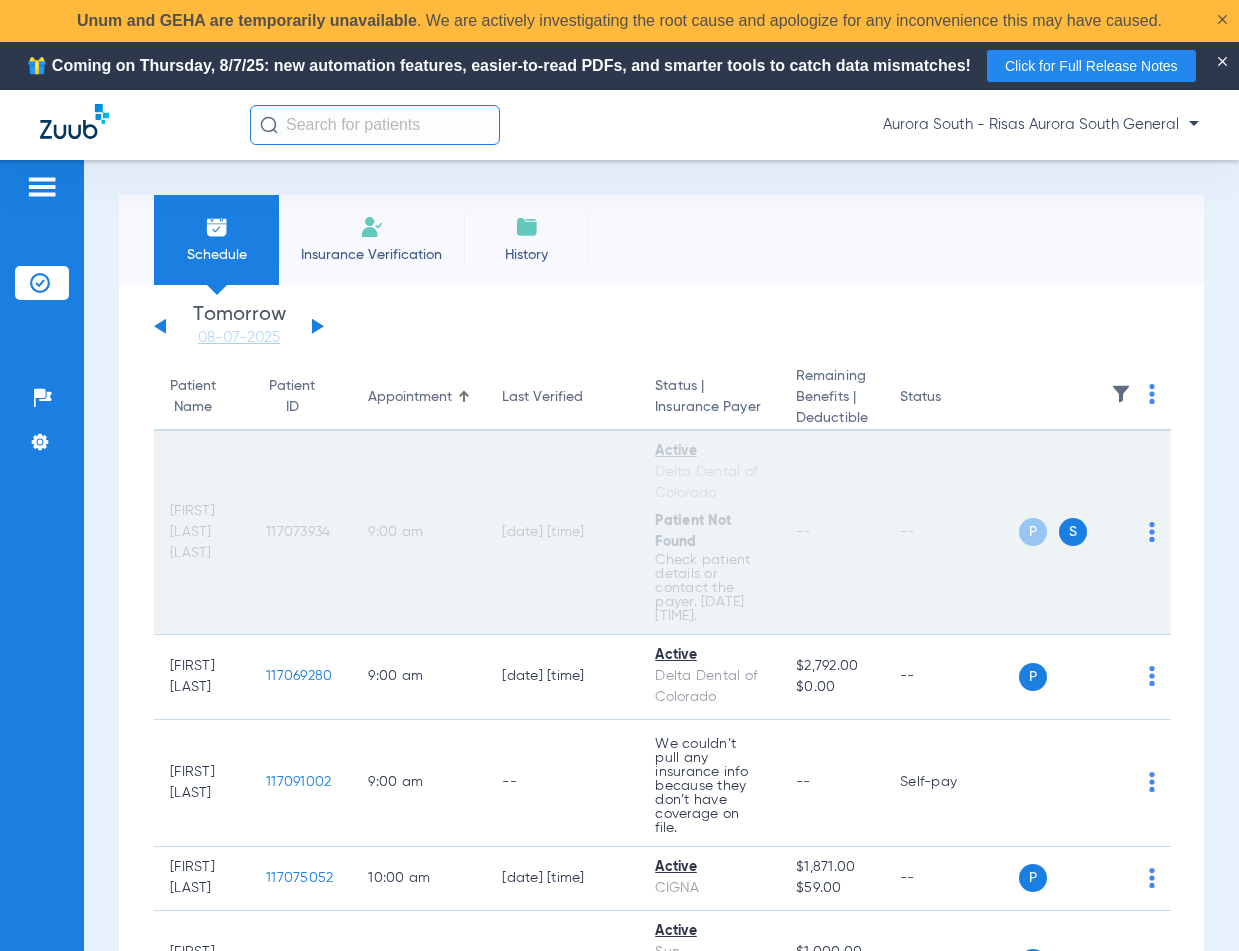 click on "[DATE] [TIME]" 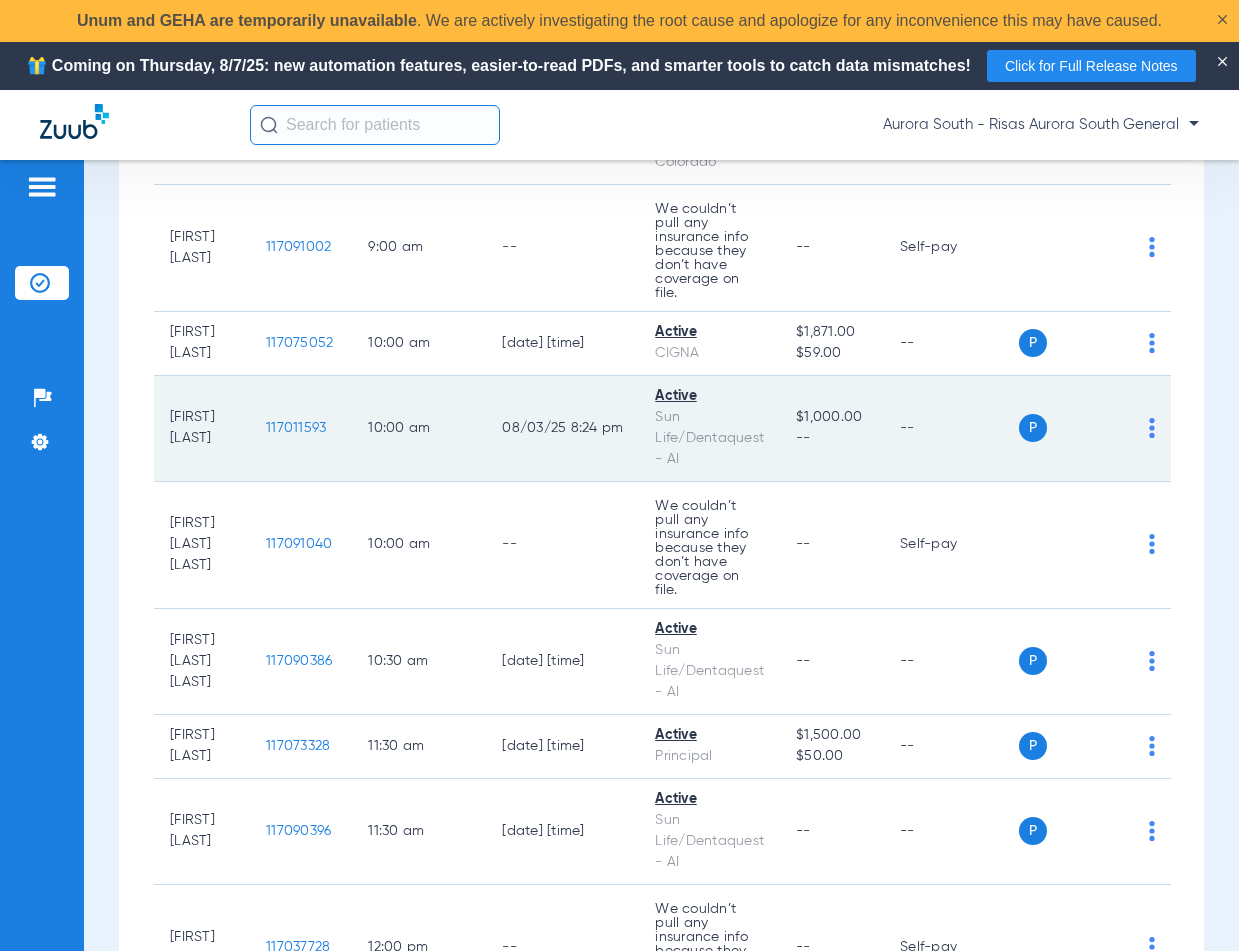 scroll, scrollTop: 500, scrollLeft: 0, axis: vertical 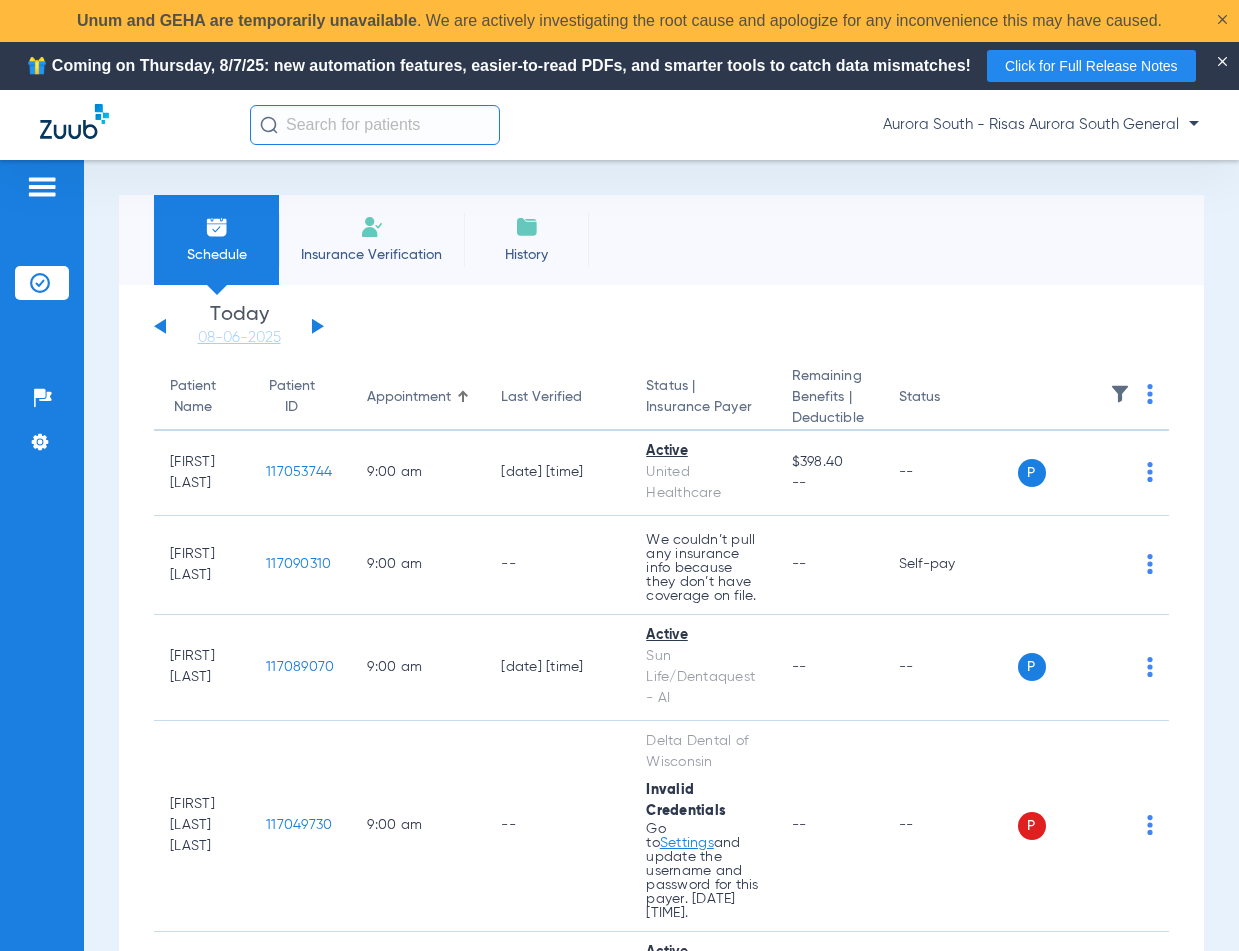 click on "Monday   06-02-2025   Tuesday   06-03-2025   Wednesday   06-04-2025   Thursday   06-05-2025   Friday   06-06-2025   Saturday   06-07-2025   Sunday   06-08-2025   Monday   06-09-2025   Tuesday   06-10-2025   Wednesday   06-11-2025   Thursday   06-12-2025   Friday   06-13-2025   Saturday   06-14-2025   Sunday   06-15-2025   Monday   06-16-2025   Tuesday   06-17-2025   Wednesday   06-18-2025   Thursday   06-19-2025   Friday   06-20-2025   Saturday   06-21-2025   Sunday   06-22-2025   Monday   06-23-2025   Tuesday   06-24-2025   Wednesday   06-25-2025   Thursday   06-26-2025   Friday   06-27-2025   Saturday   06-28-2025   Sunday   06-29-2025   Monday   06-30-2025   Tuesday   07-01-2025   Wednesday   07-02-2025   Thursday   07-03-2025   Friday   07-04-2025   Saturday   07-05-2025   Sunday   07-06-2025   Monday   07-07-2025   Tuesday   07-08-2025   Wednesday   07-09-2025   Thursday   07-10-2025   Friday   07-11-2025   Saturday   07-12-2025   Sunday   07-13-2025   Monday   07-14-2025   Tuesday   07-15-2025   Today" 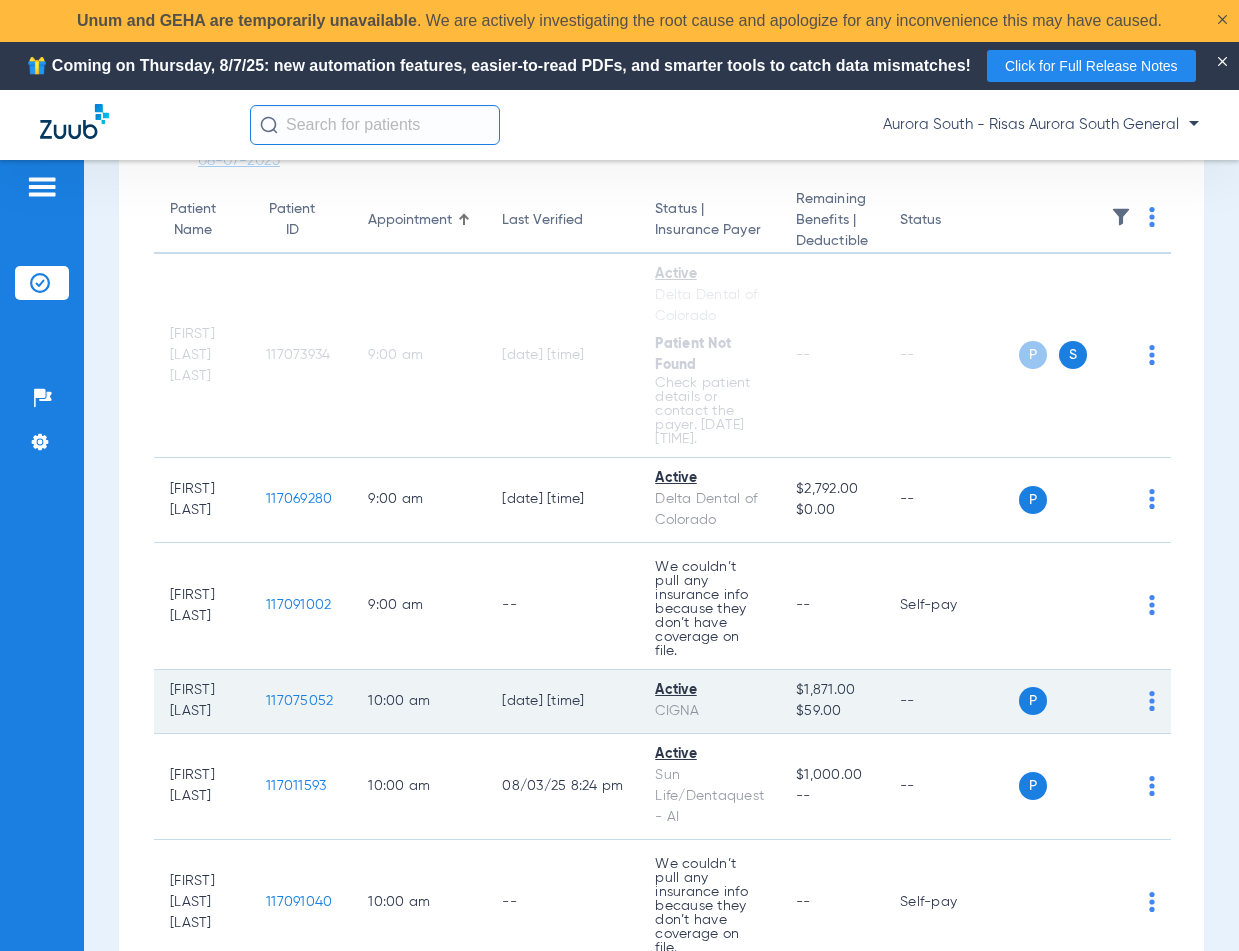 scroll, scrollTop: 300, scrollLeft: 0, axis: vertical 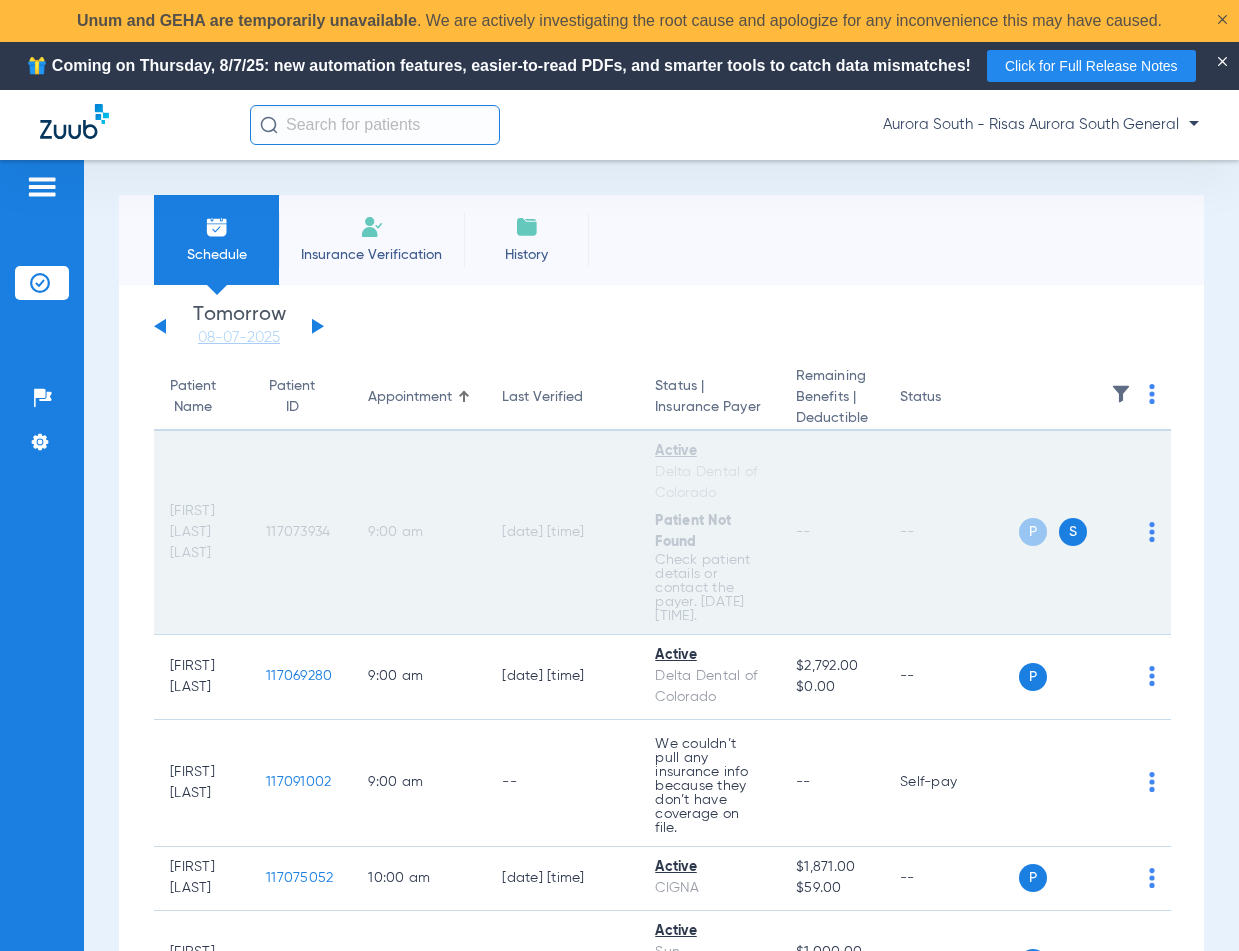click on "9:00 AM" 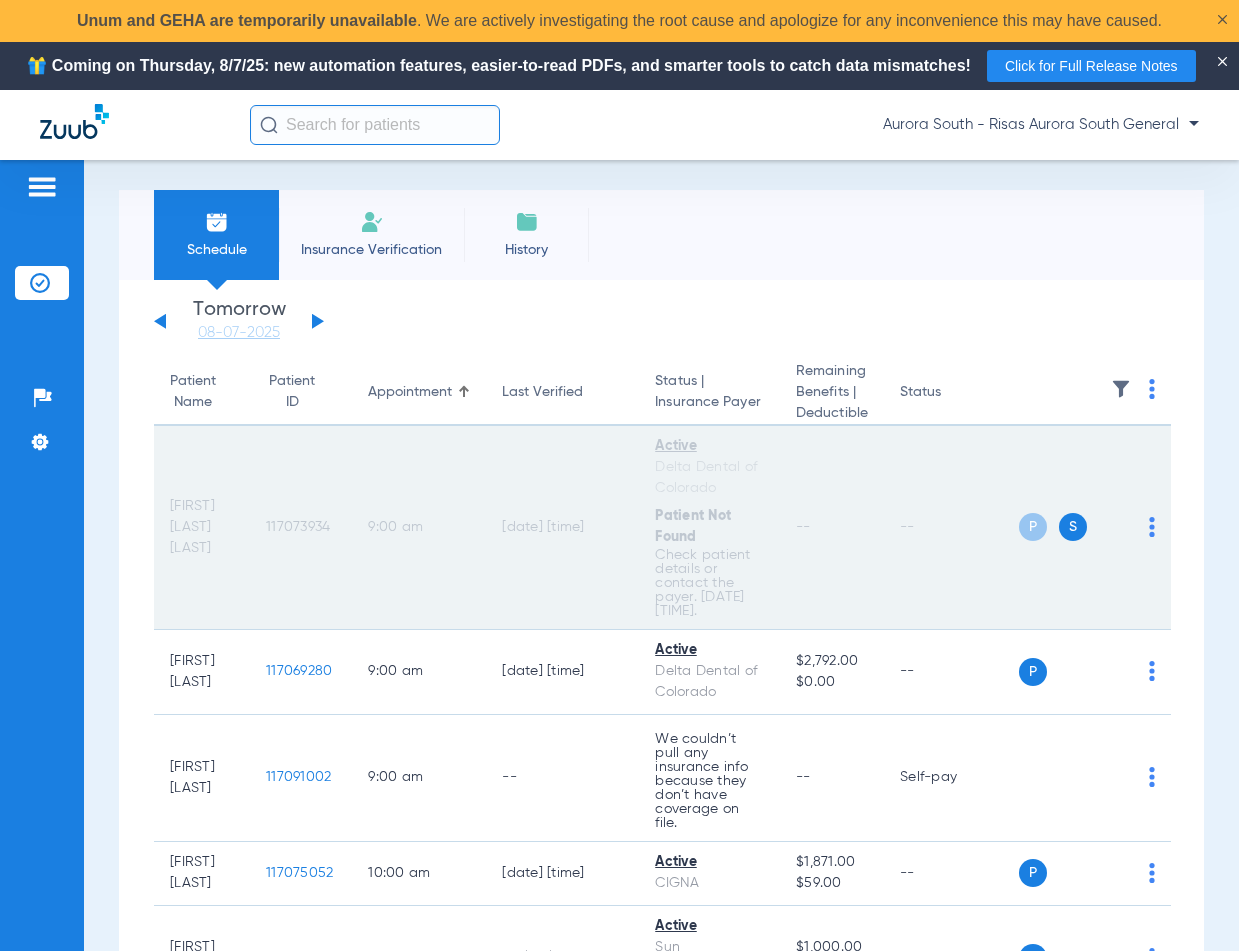 scroll, scrollTop: 0, scrollLeft: 0, axis: both 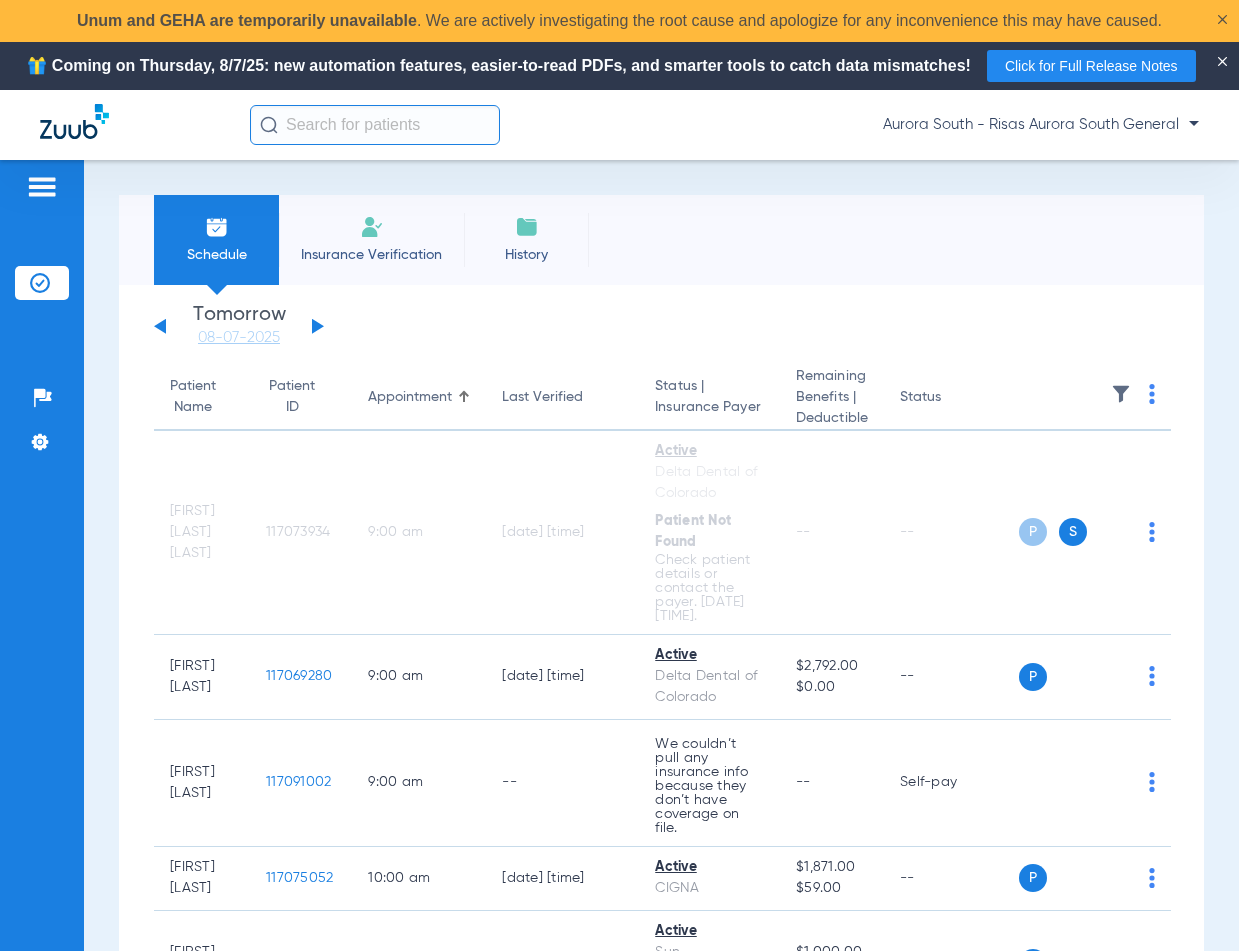 click on "Schedule Insurance Verification History  Last Appt. Sync Time:   Today - 02:33 PM   Monday   06-02-2025   Tuesday   06-03-2025   Wednesday   06-04-2025   Thursday   06-05-2025   Friday   06-06-2025   Saturday   06-07-2025   Sunday   06-08-2025   Monday   06-09-2025   Tuesday   06-10-2025   Wednesday   06-11-2025   Thursday   06-12-2025   Friday   06-13-2025   Saturday   06-14-2025   Sunday   06-15-2025   Monday   06-16-2025   Tuesday   06-17-2025   Wednesday   06-18-2025   Thursday   06-19-2025   Friday   06-20-2025   Saturday   06-21-2025   Sunday   06-22-2025   Monday   06-23-2025   Tuesday   06-24-2025   Wednesday   06-25-2025   Thursday   06-26-2025   Friday   06-27-2025   Saturday   06-28-2025   Sunday   06-29-2025   Monday   06-30-2025   Tuesday   07-01-2025   Wednesday   07-02-2025   Thursday   07-03-2025   Friday   07-04-2025   Saturday   07-05-2025   Sunday   07-06-2025   Monday   07-07-2025   Tuesday   07-08-2025   Wednesday   07-09-2025   Thursday   07-10-2025   Friday   07-11-2025   Saturday  Su 1" at bounding box center [661, 600] 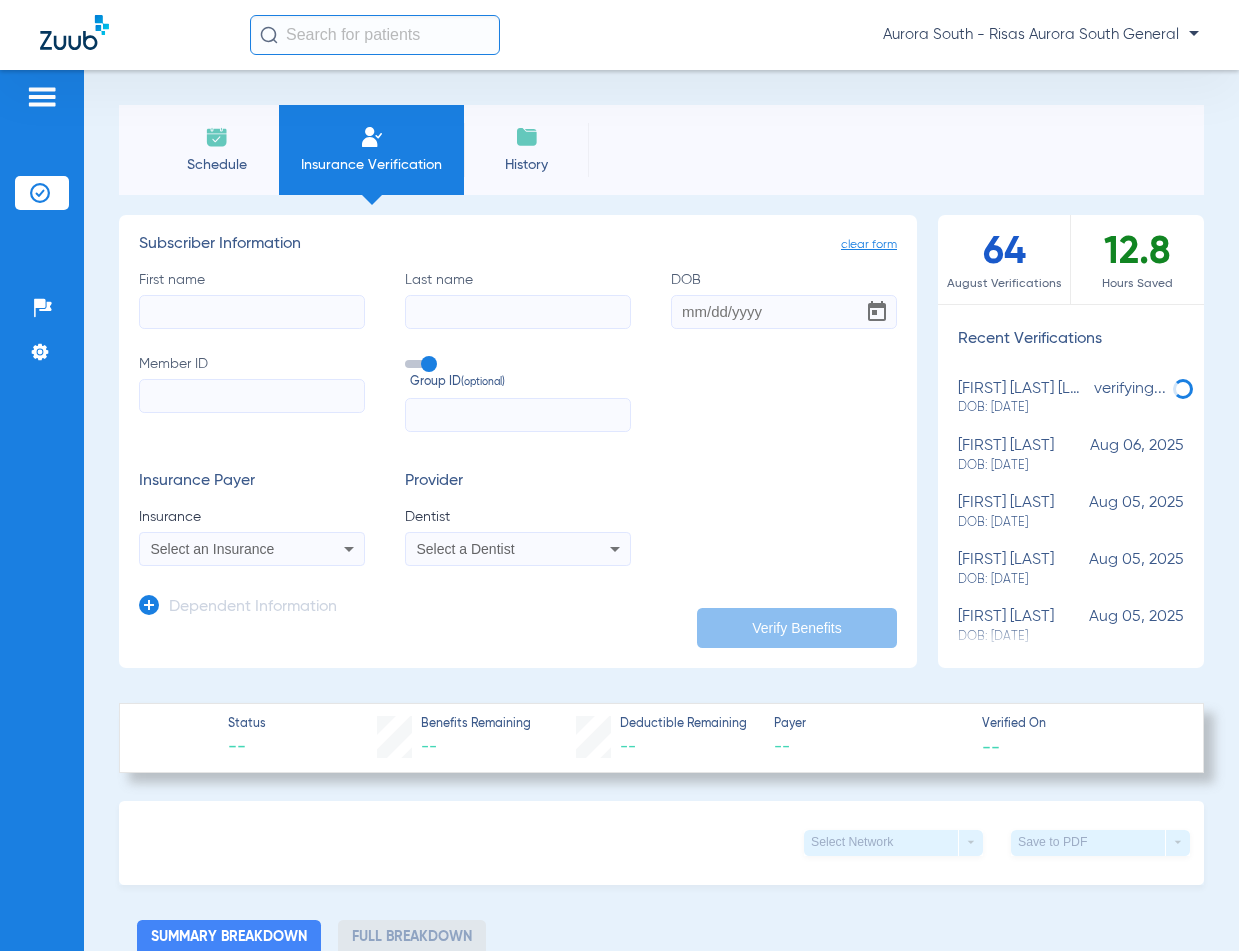 click on "First name" 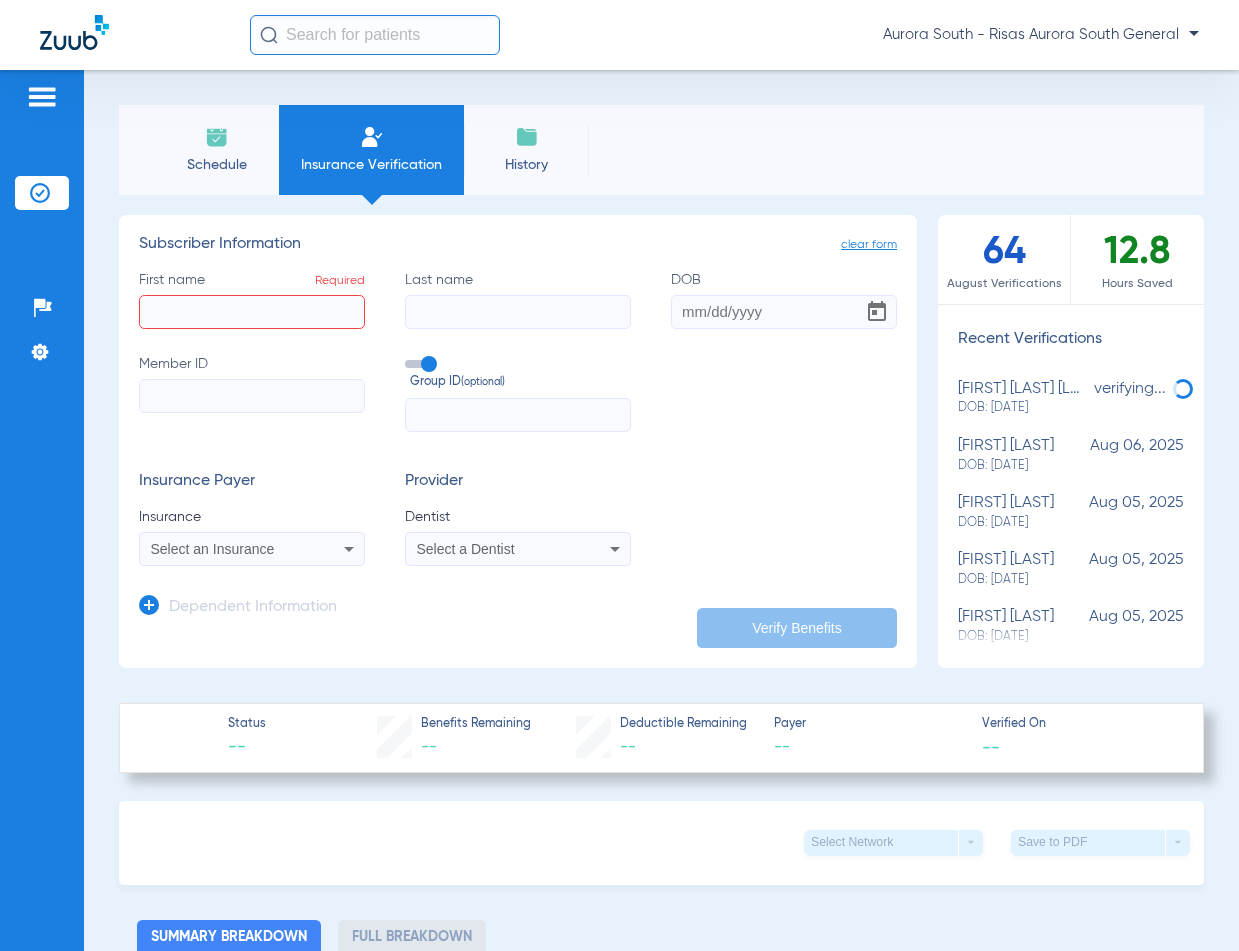 click 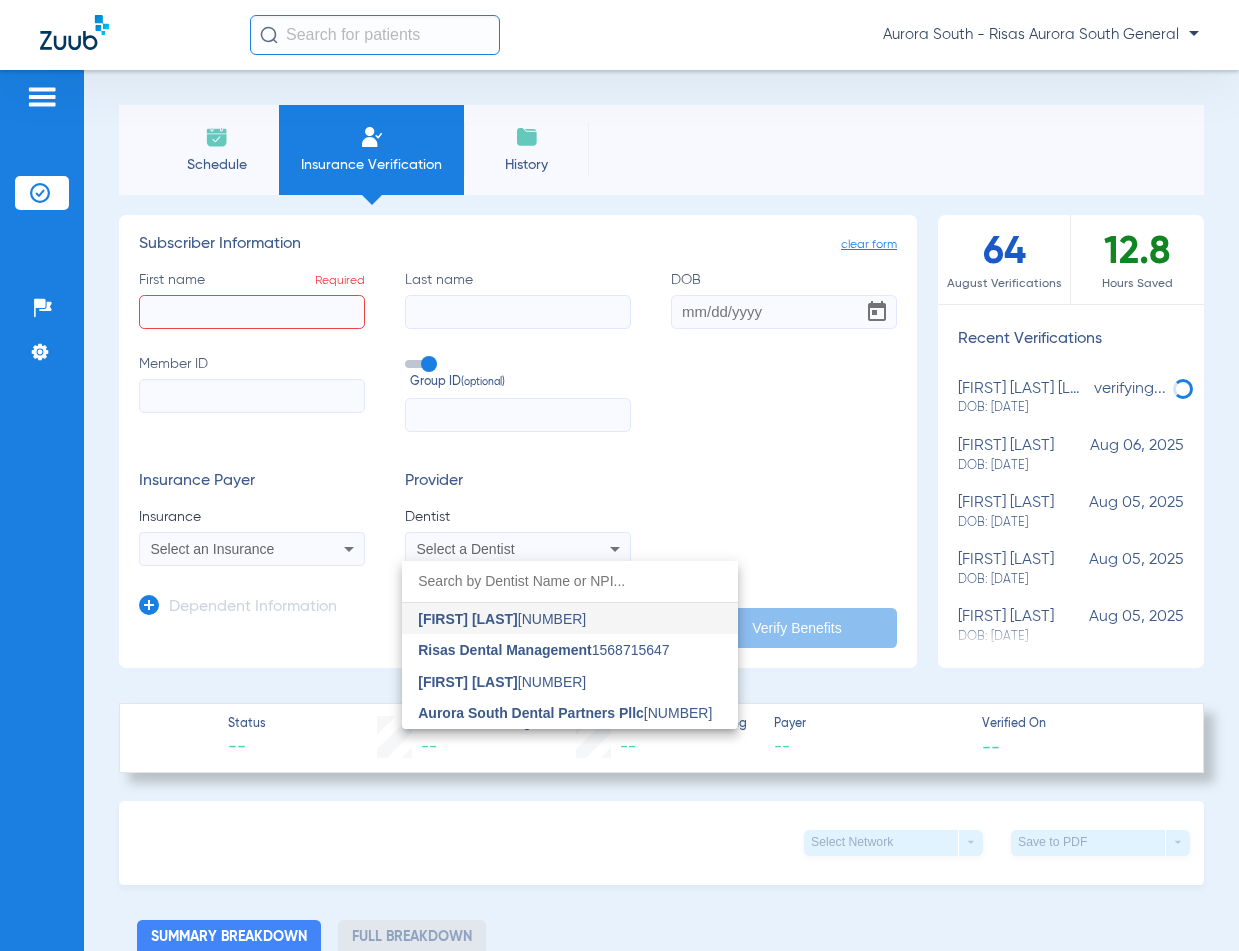 click at bounding box center [619, 475] 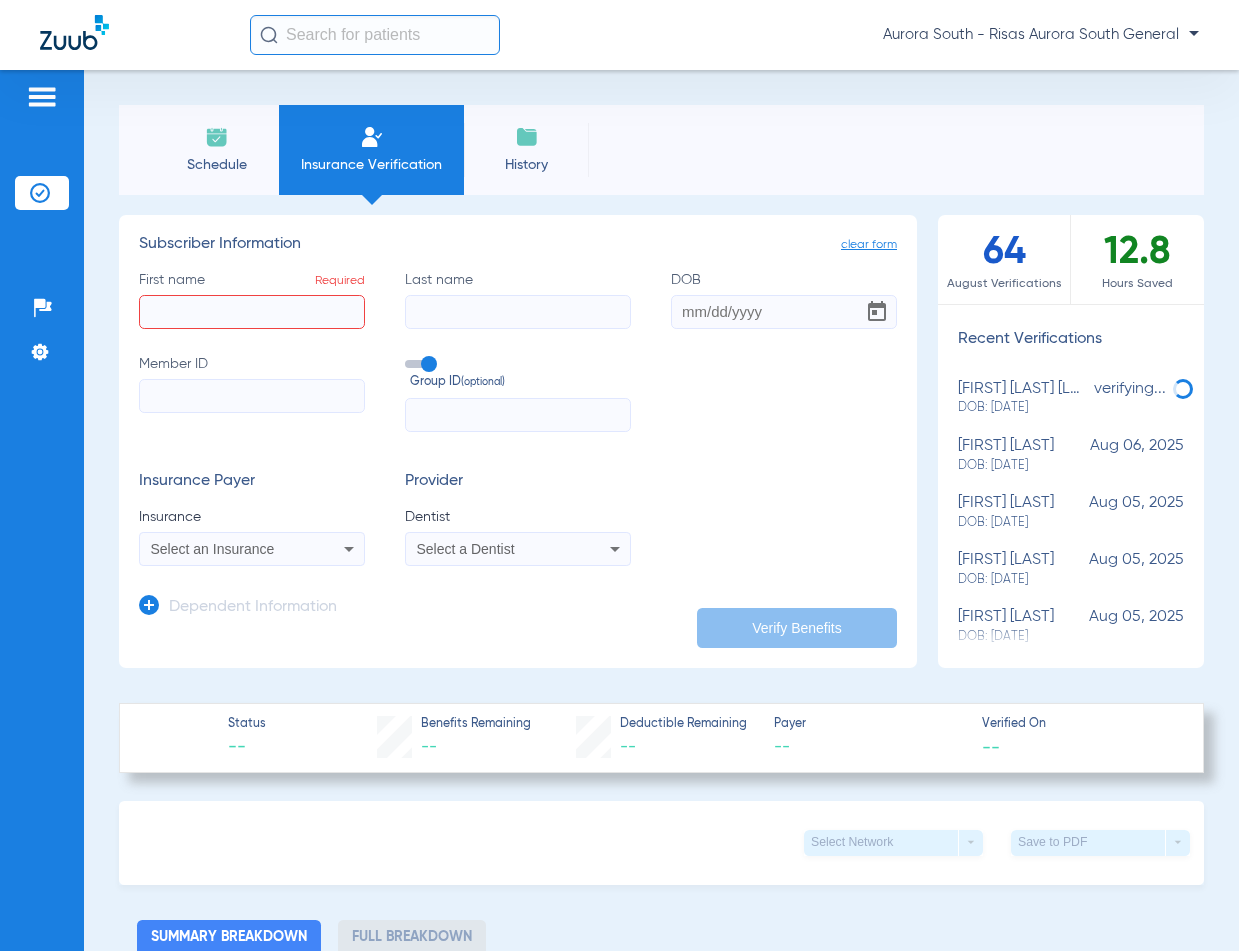 click on "Select an Insurance" at bounding box center (252, 549) 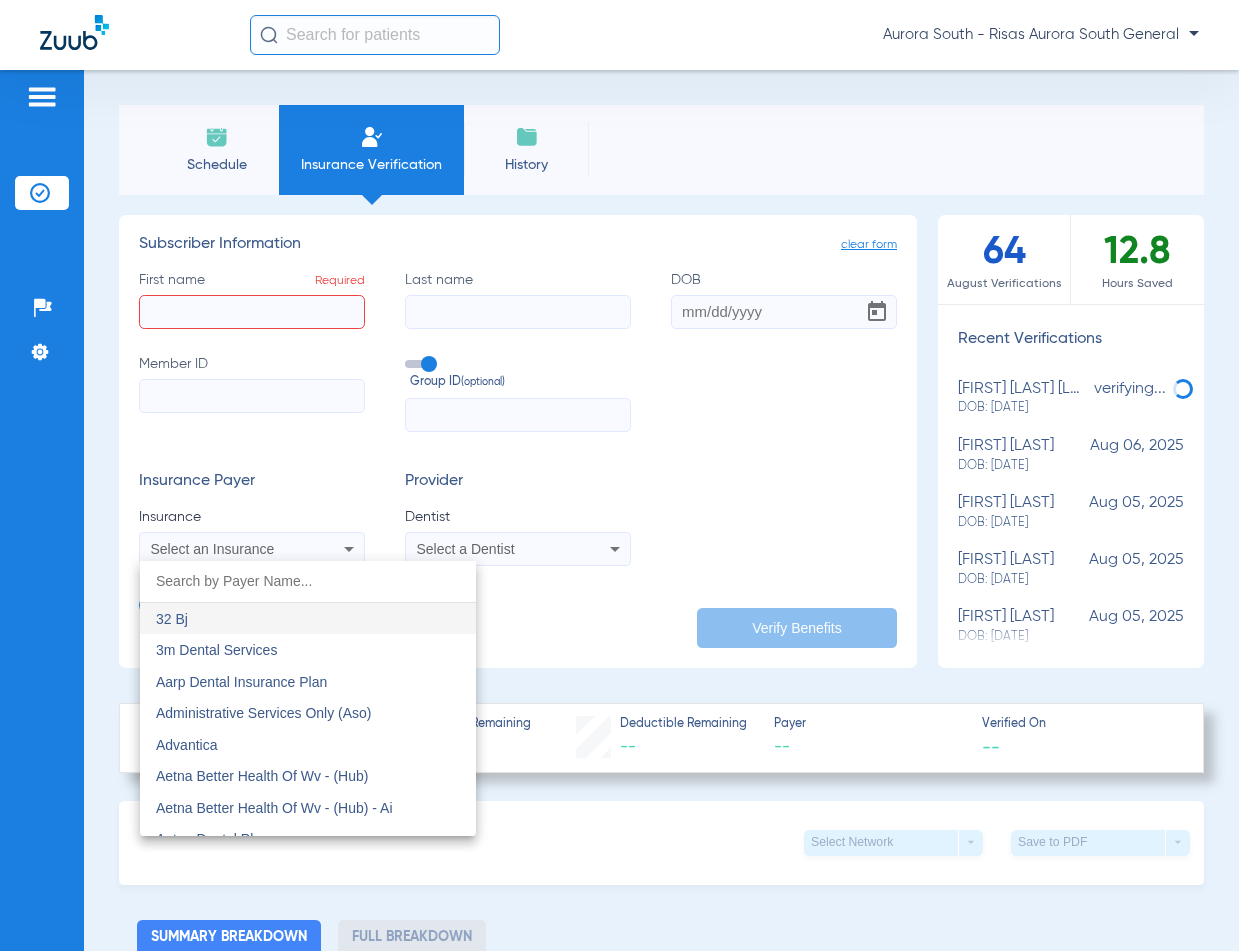 click at bounding box center [619, 475] 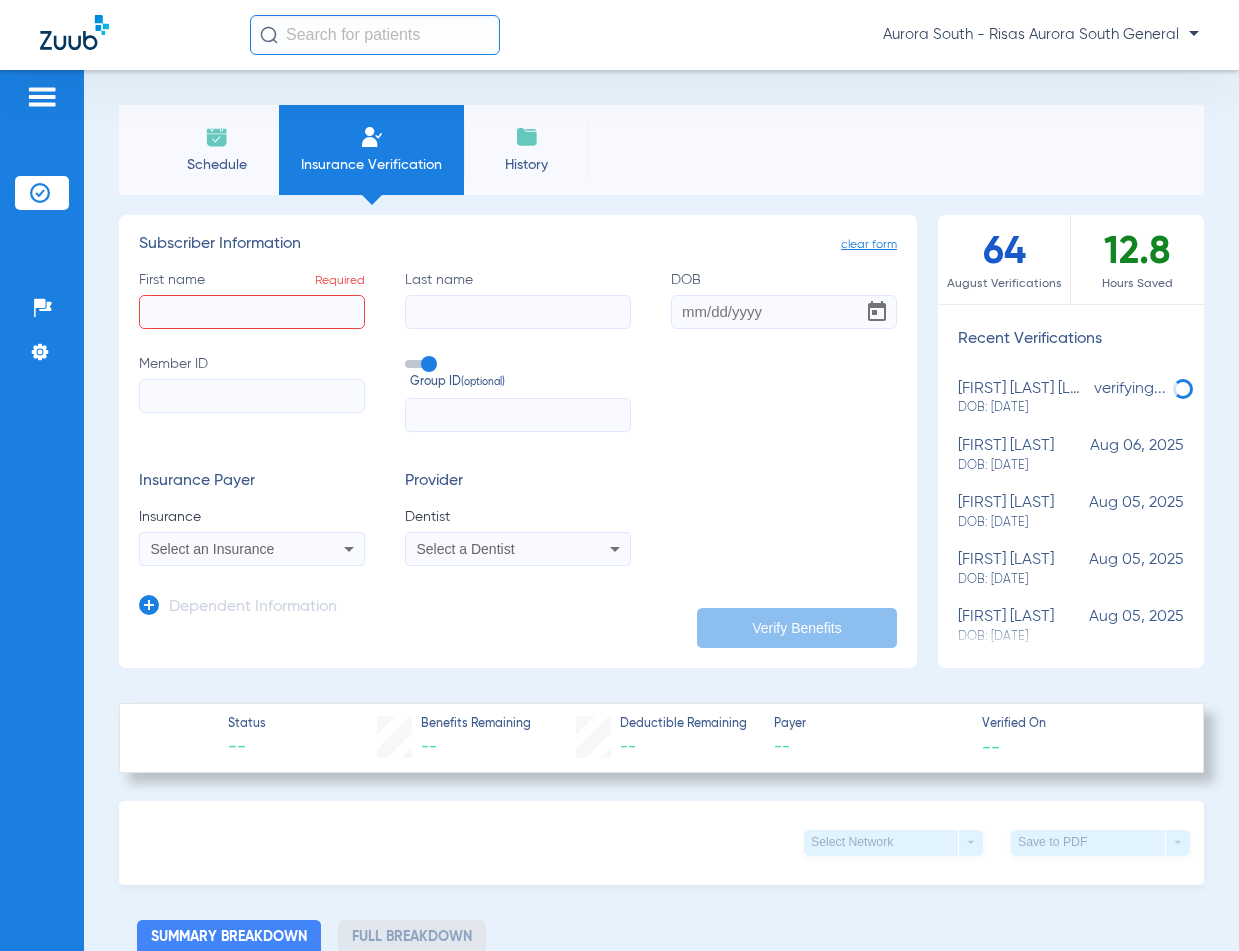 click on "Schedule" 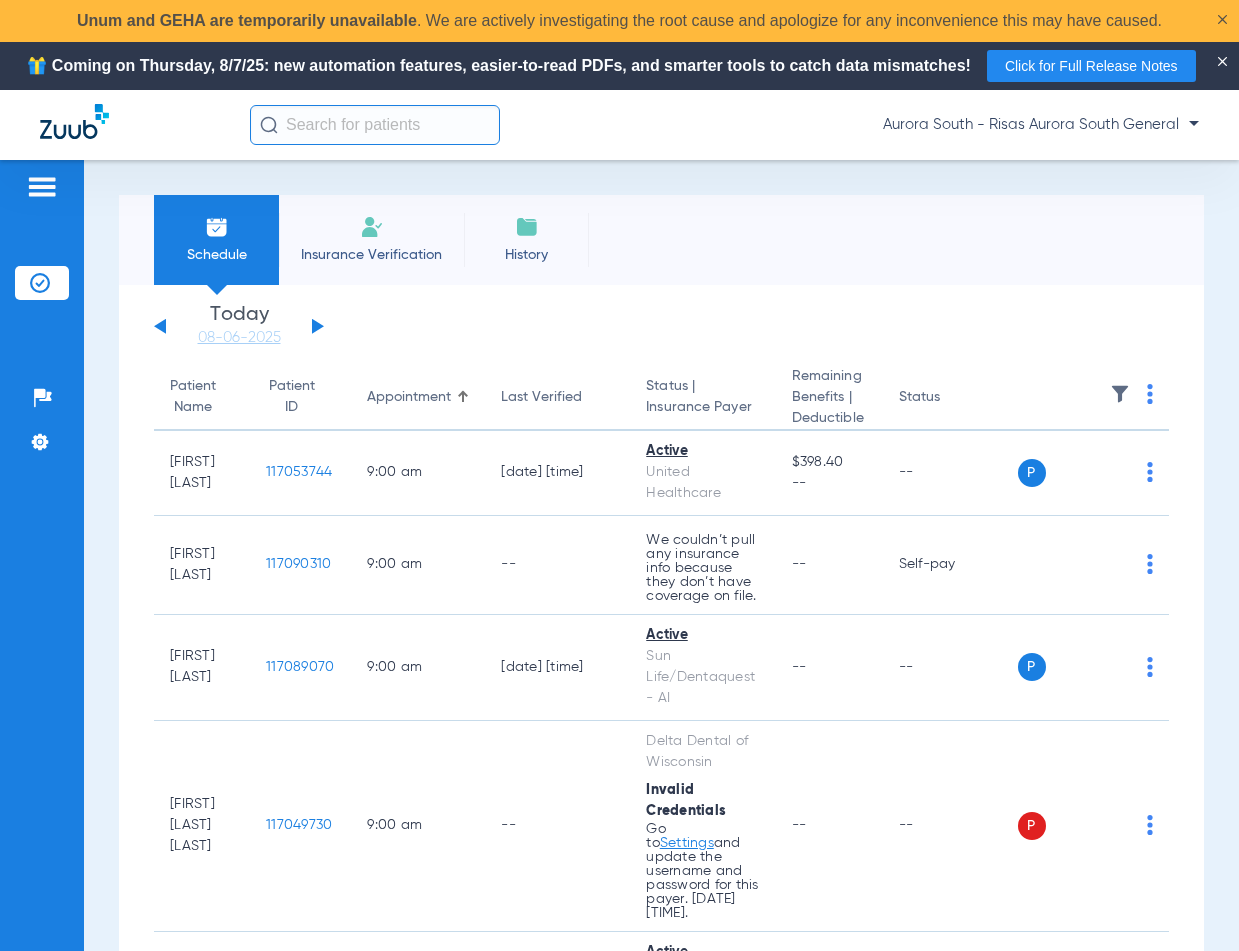 click on "Monday   06-02-2025   Tuesday   06-03-2025   Wednesday   06-04-2025   Thursday   06-05-2025   Friday   06-06-2025   Saturday   06-07-2025   Sunday   06-08-2025   Monday   06-09-2025   Tuesday   06-10-2025   Wednesday   06-11-2025   Thursday   06-12-2025   Friday   06-13-2025   Saturday   06-14-2025   Sunday   06-15-2025   Monday   06-16-2025   Tuesday   06-17-2025   Wednesday   06-18-2025   Thursday   06-19-2025   Friday   06-20-2025   Saturday   06-21-2025   Sunday   06-22-2025   Monday   06-23-2025   Tuesday   06-24-2025   Wednesday   06-25-2025   Thursday   06-26-2025   Friday   06-27-2025   Saturday   06-28-2025   Sunday   06-29-2025   Monday   06-30-2025   Tuesday   07-01-2025   Wednesday   07-02-2025   Thursday   07-03-2025   Friday   07-04-2025   Saturday   07-05-2025   Sunday   07-06-2025   Monday   07-07-2025   Tuesday   07-08-2025   Wednesday   07-09-2025   Thursday   07-10-2025   Friday   07-11-2025   Saturday   07-12-2025   Sunday   07-13-2025   Monday   07-14-2025   Tuesday   07-15-2025   Today" 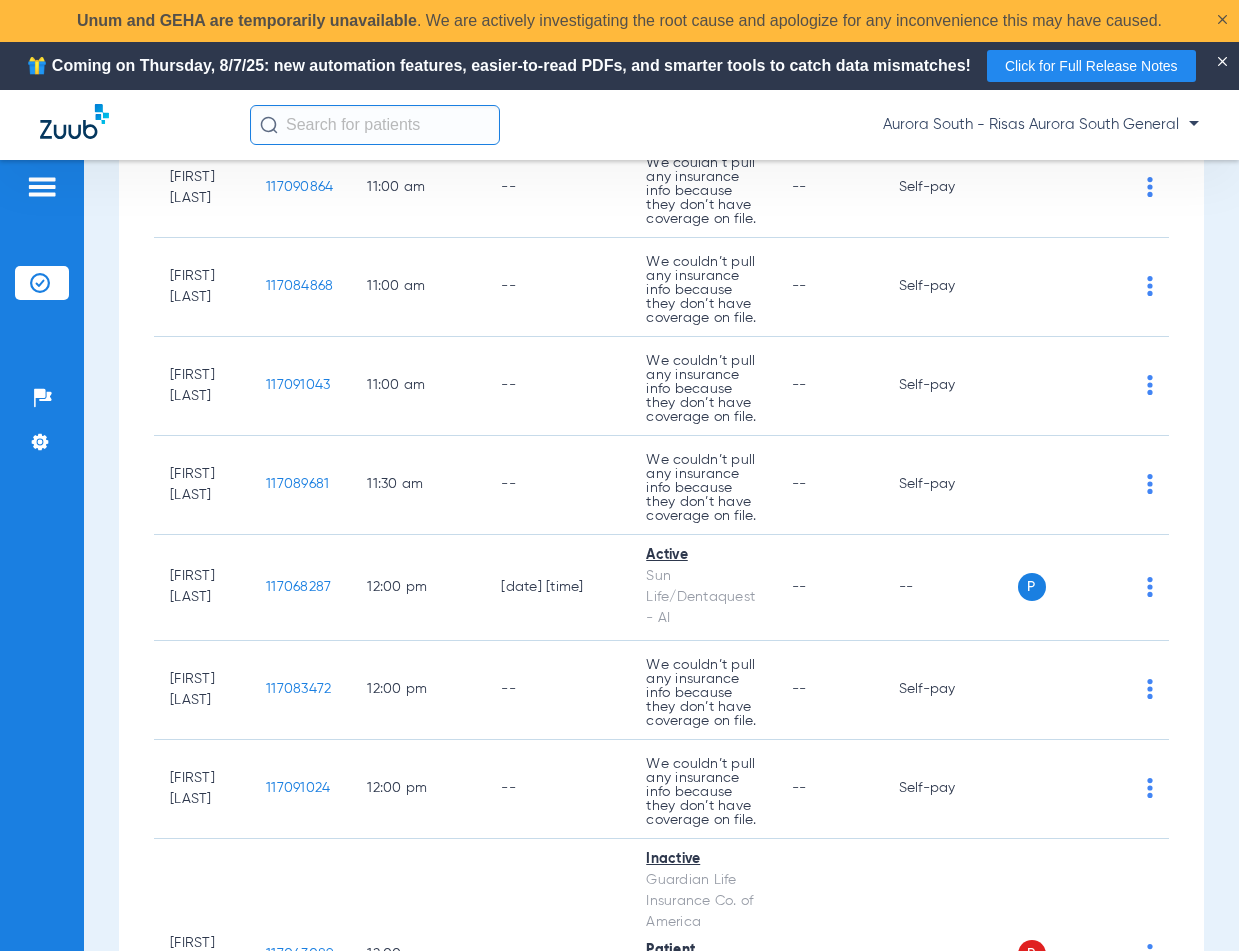 scroll, scrollTop: 1200, scrollLeft: 0, axis: vertical 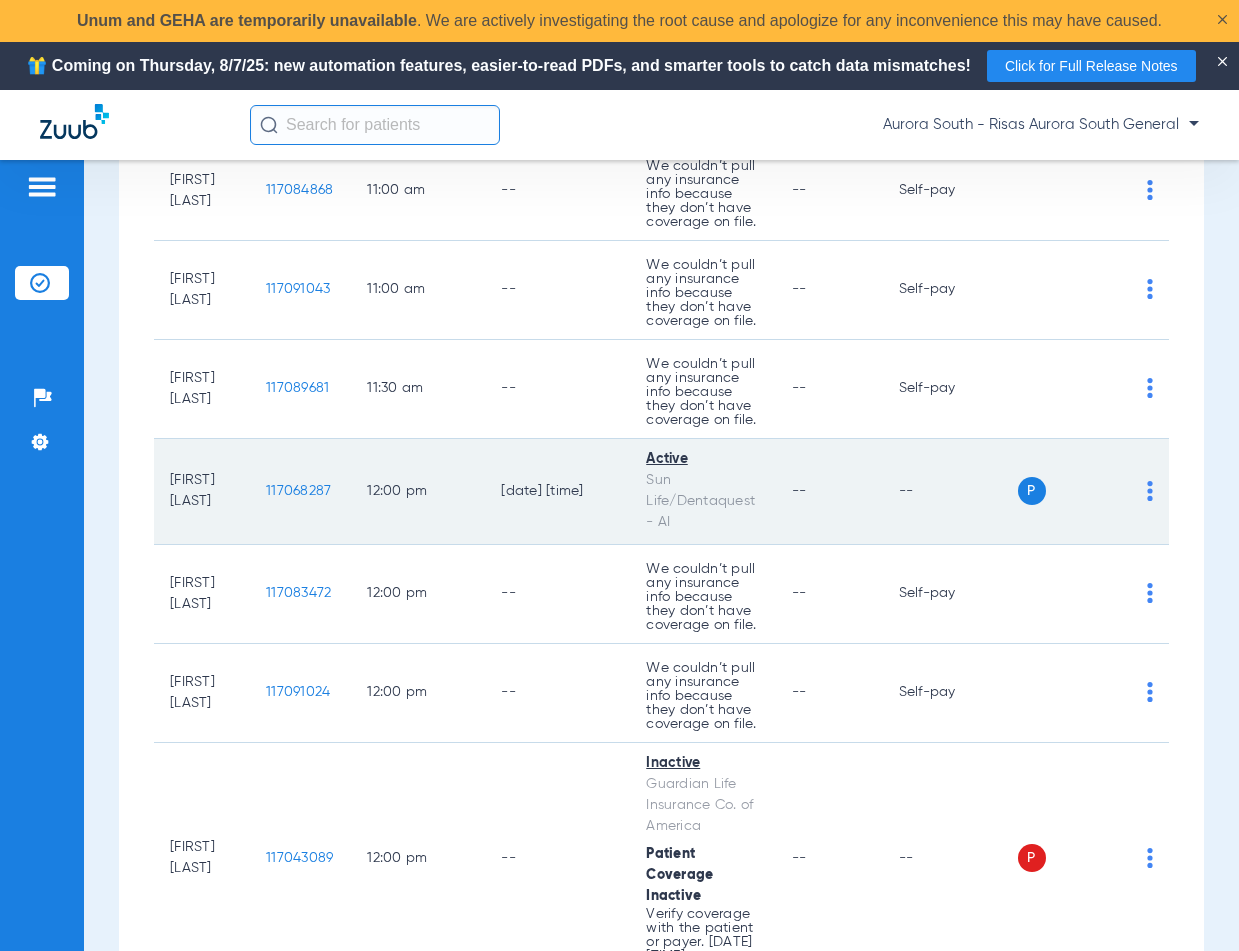 click on "117068287" 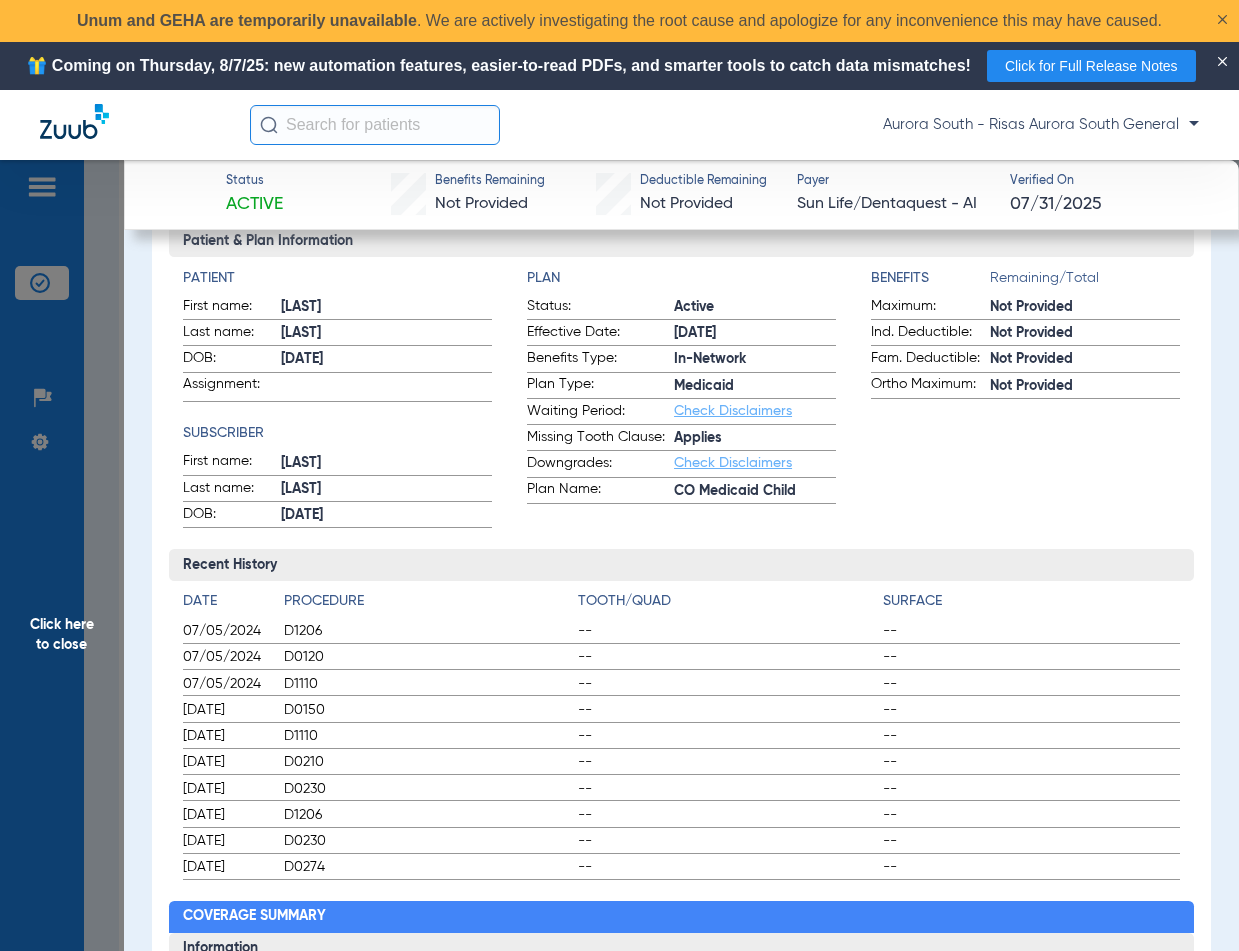 scroll, scrollTop: 0, scrollLeft: 0, axis: both 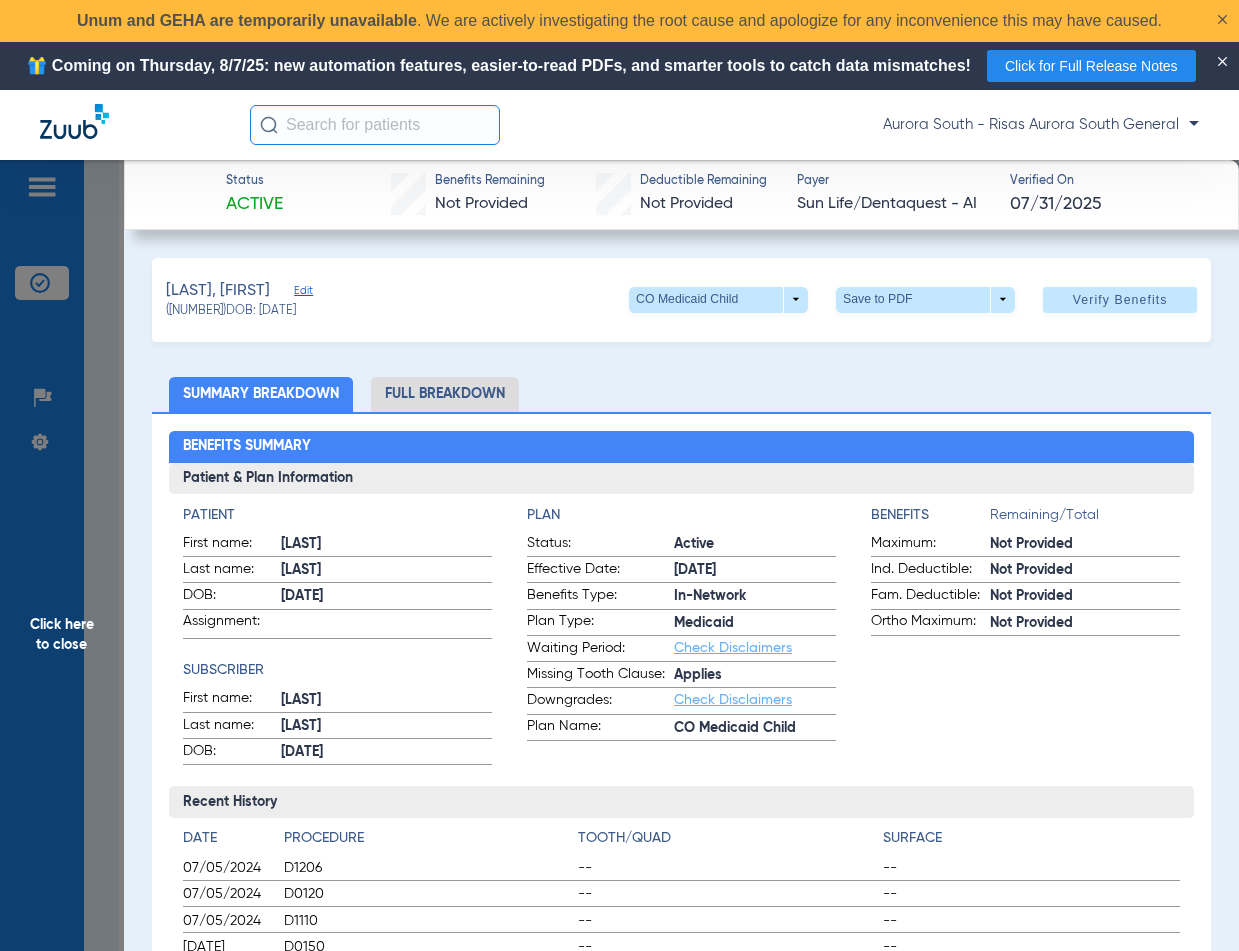click on "Full Breakdown" 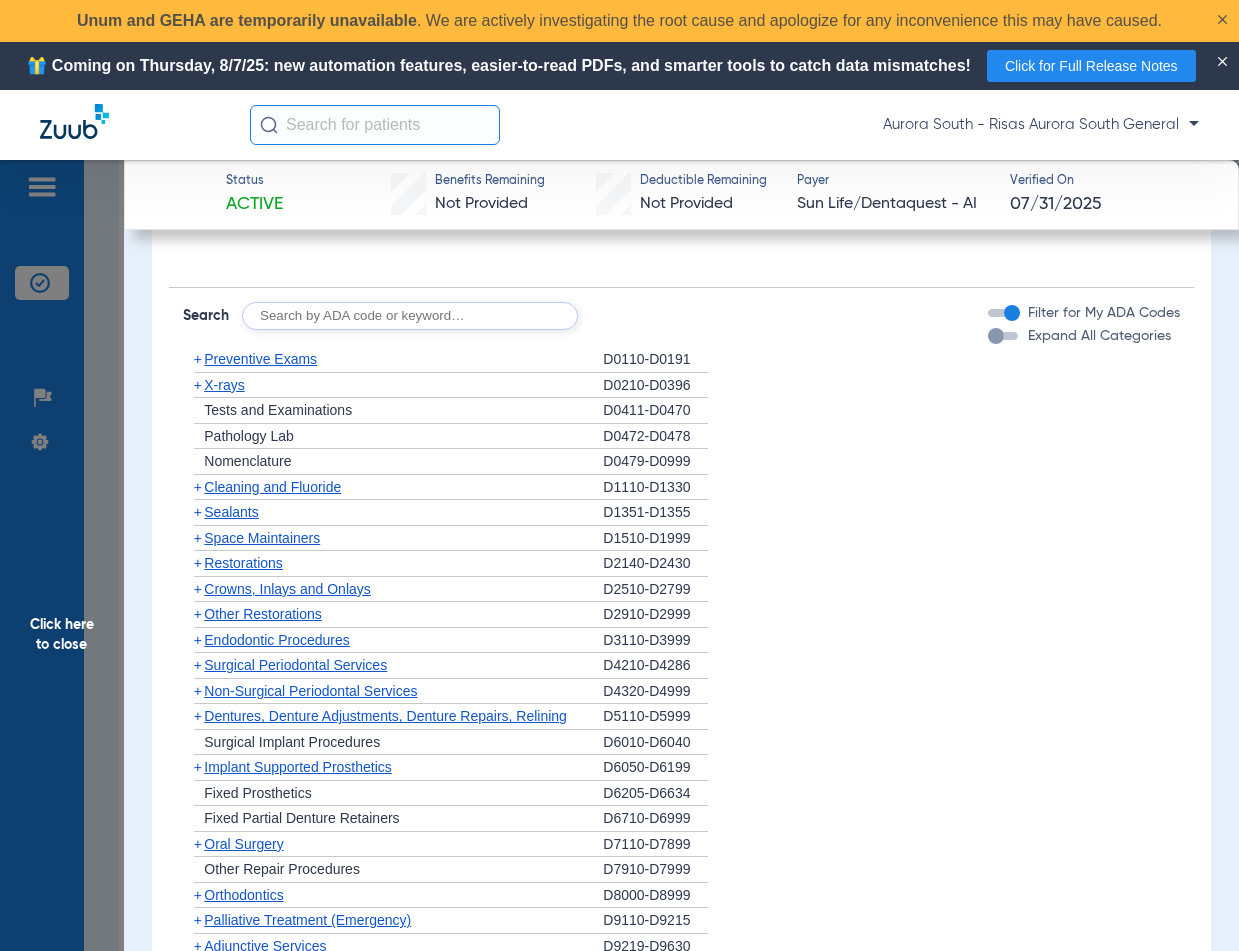 scroll, scrollTop: 1500, scrollLeft: 0, axis: vertical 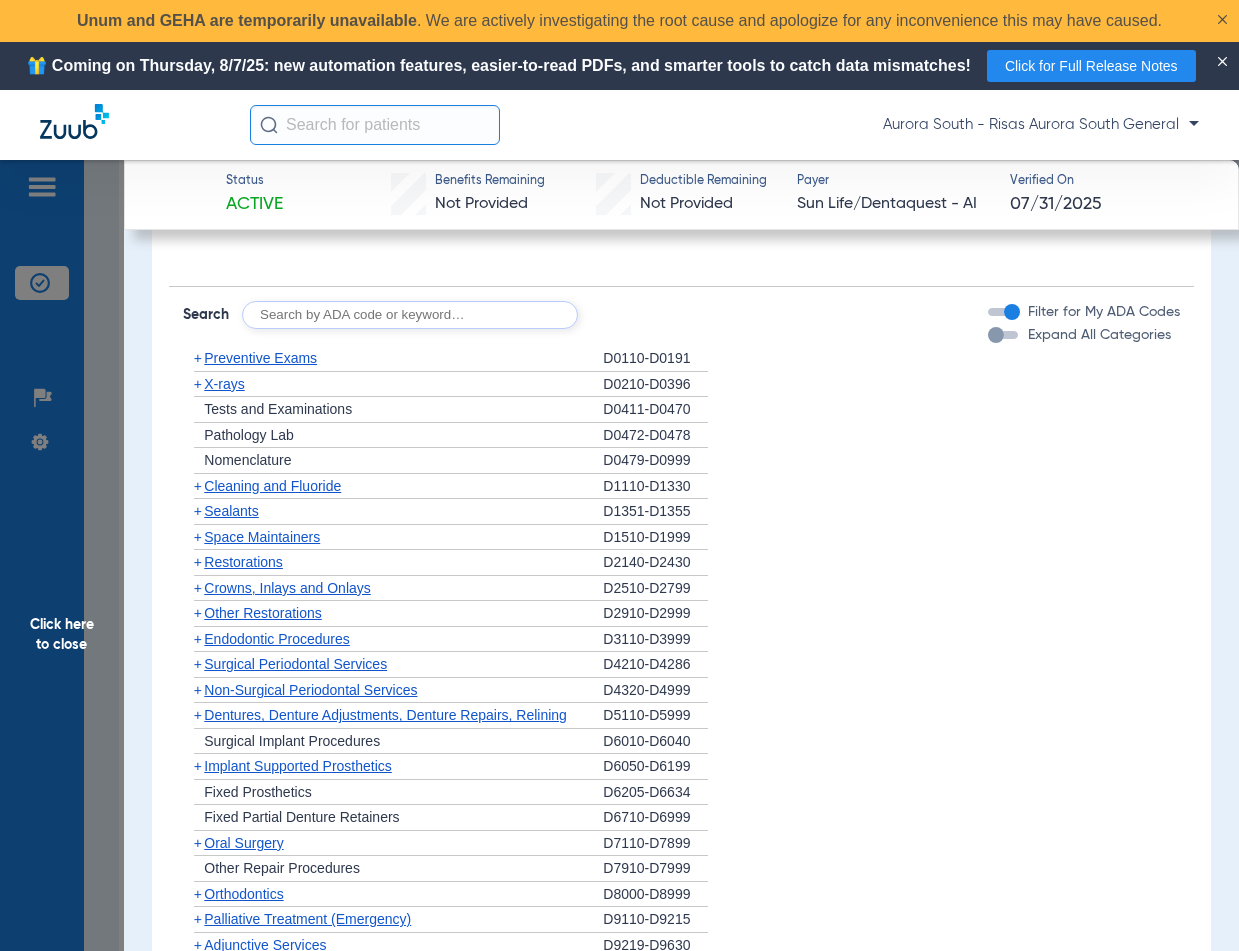 click on "Crowns, Inlays and Onlays" 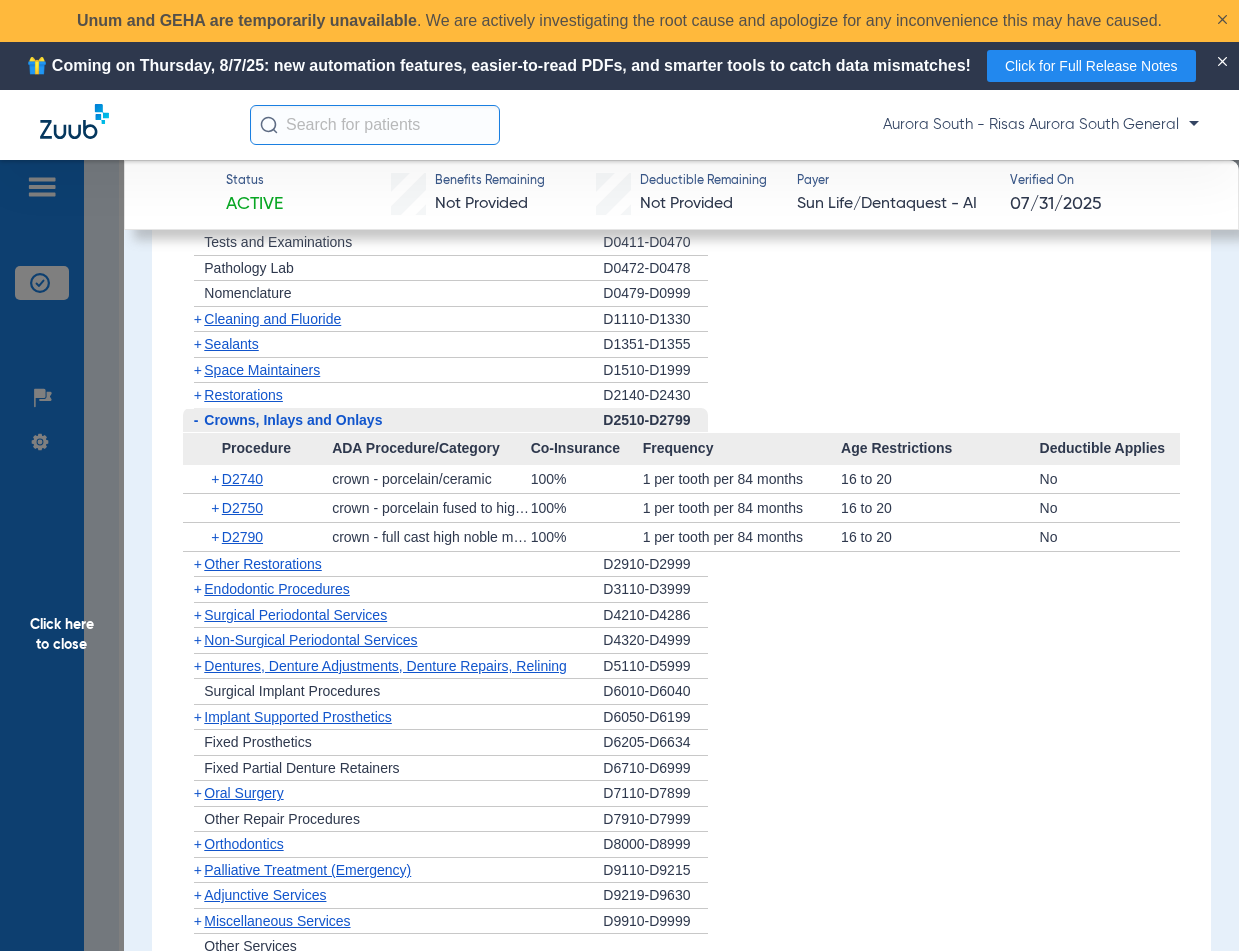 scroll, scrollTop: 1700, scrollLeft: 0, axis: vertical 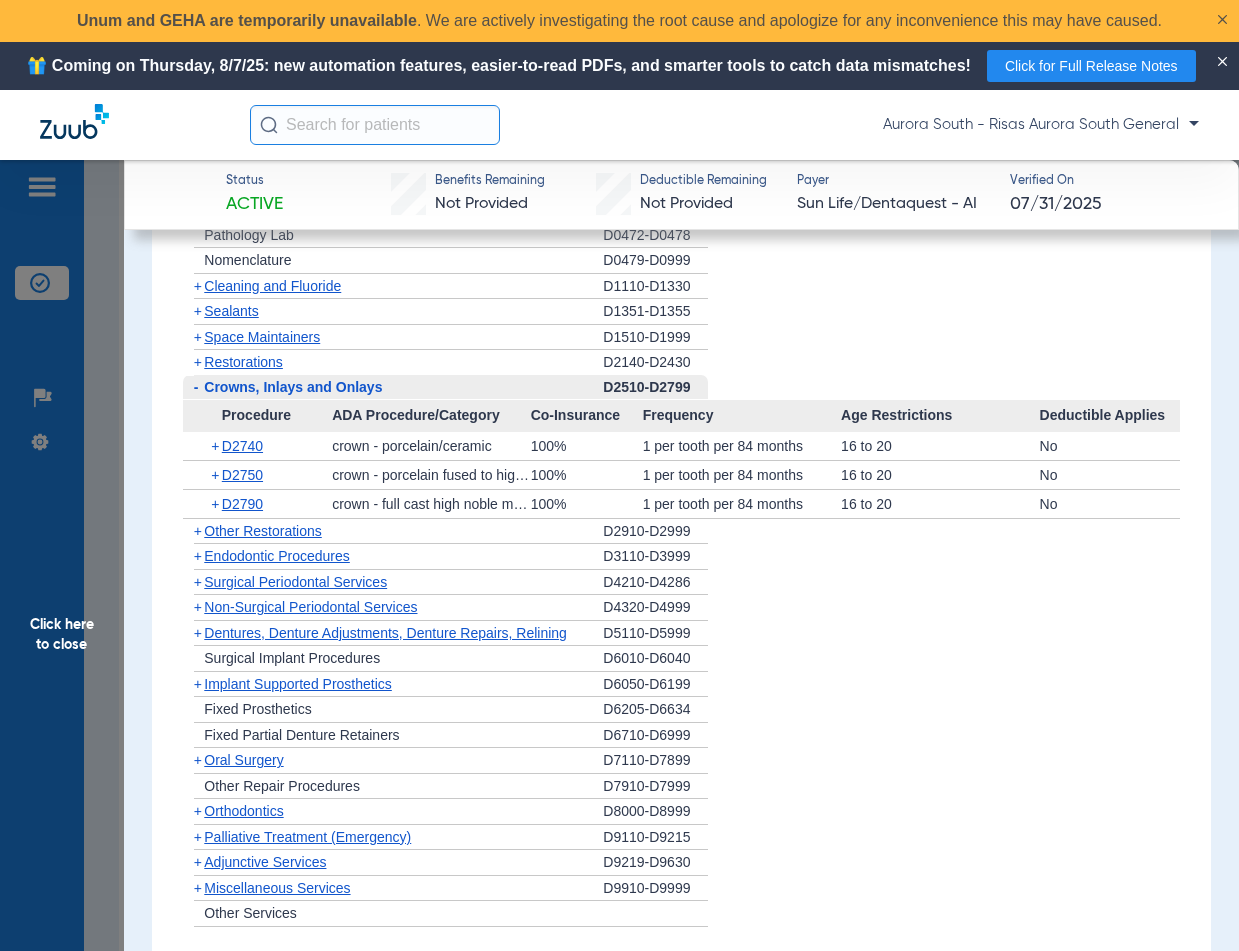 click on "Non-Surgical Periodontal Services" 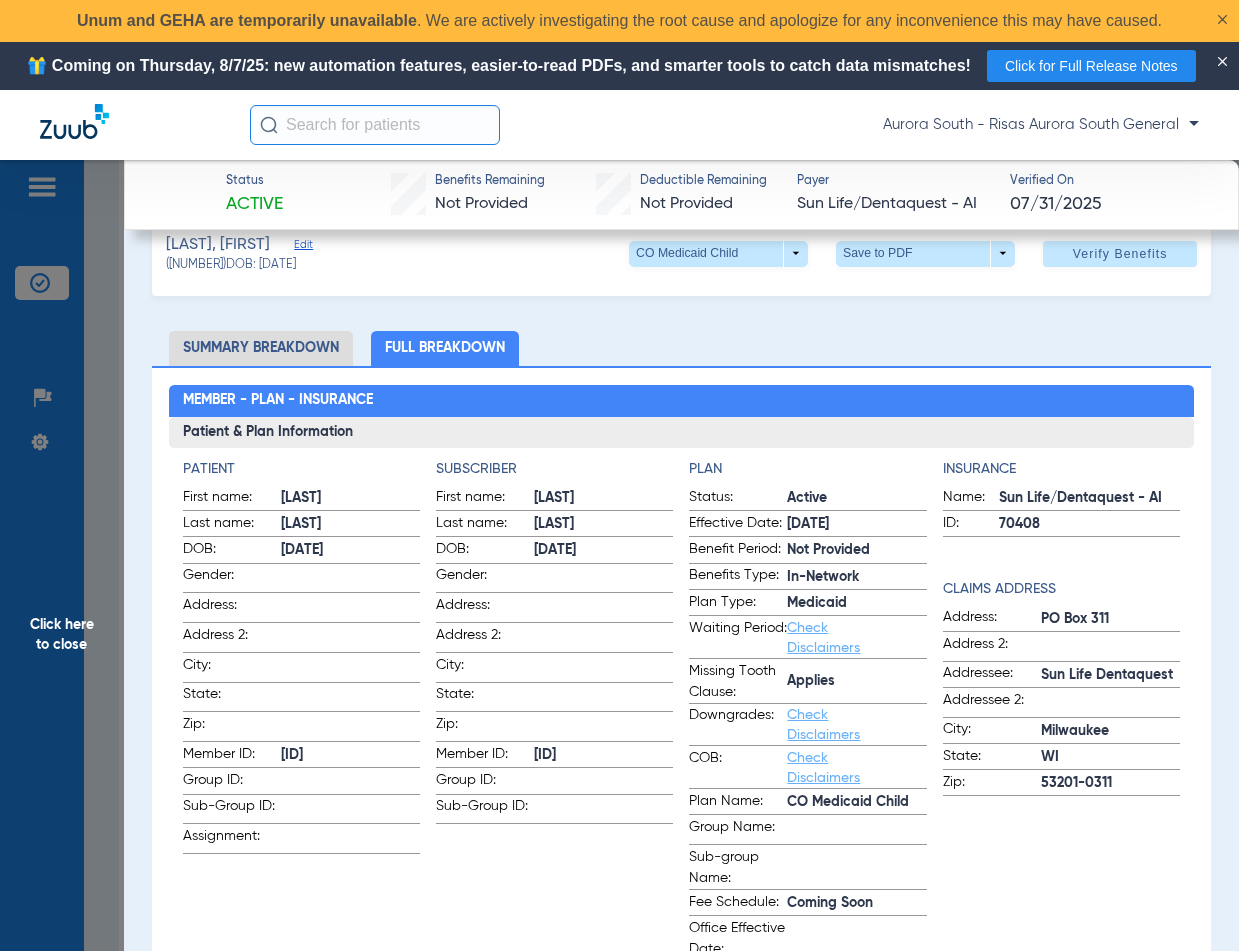 scroll, scrollTop: 0, scrollLeft: 0, axis: both 